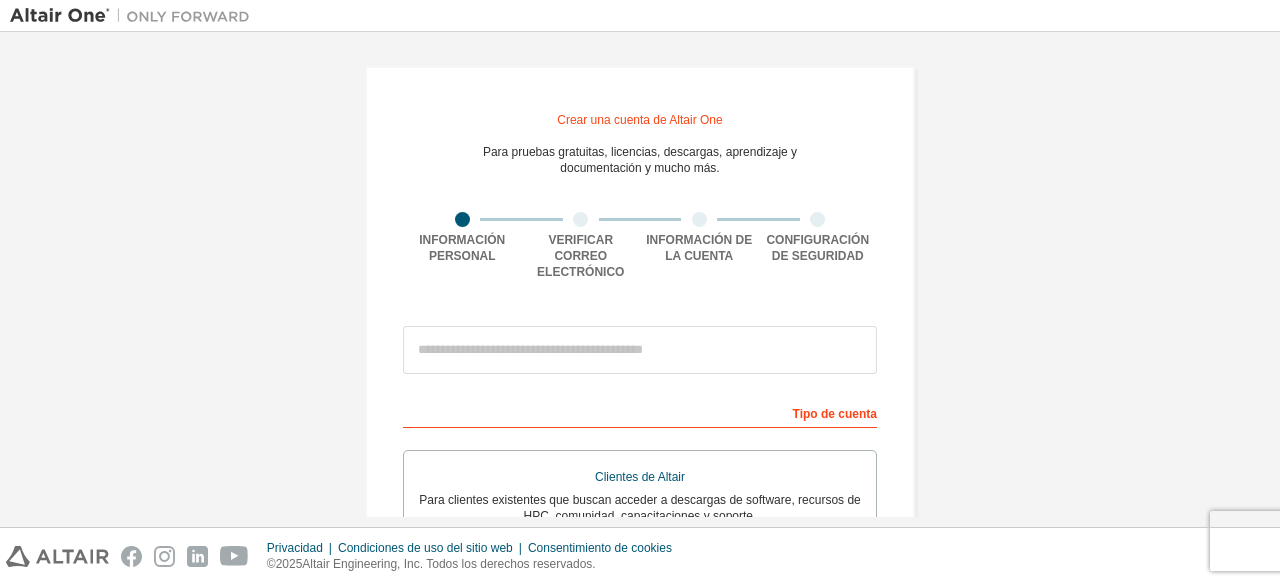 scroll, scrollTop: 0, scrollLeft: 0, axis: both 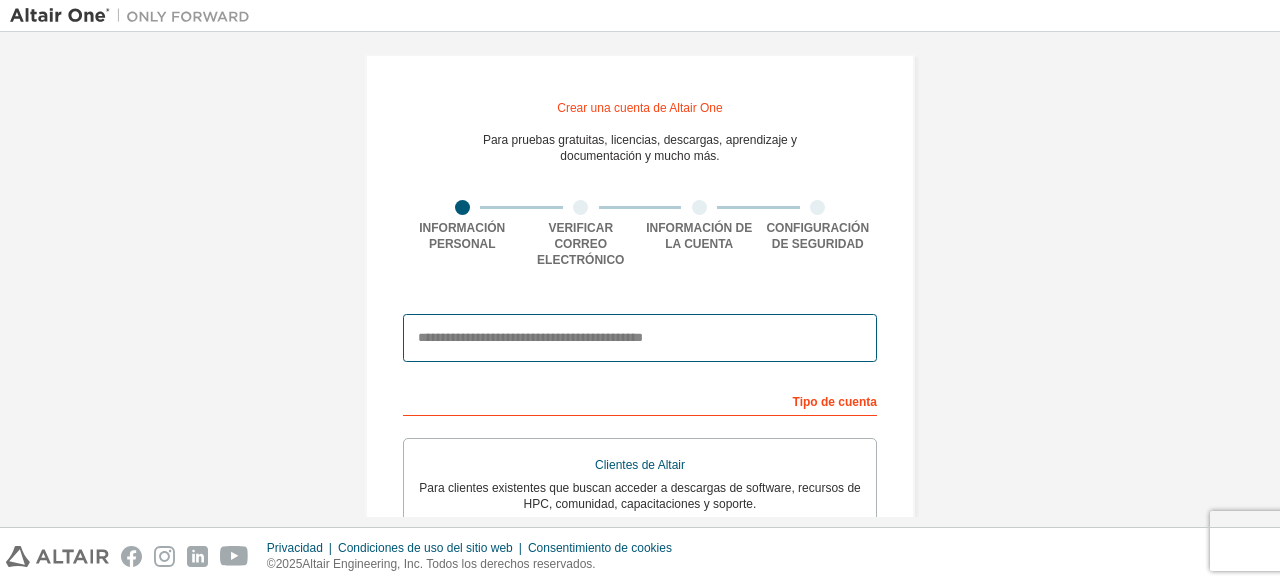 click at bounding box center (640, 338) 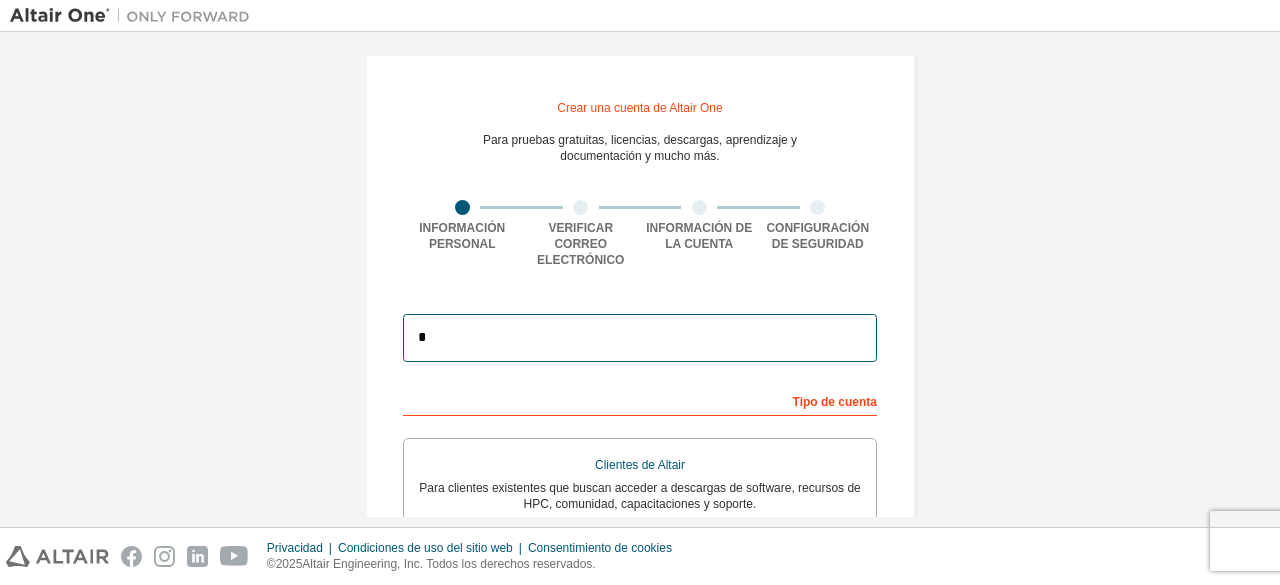 type on "**********" 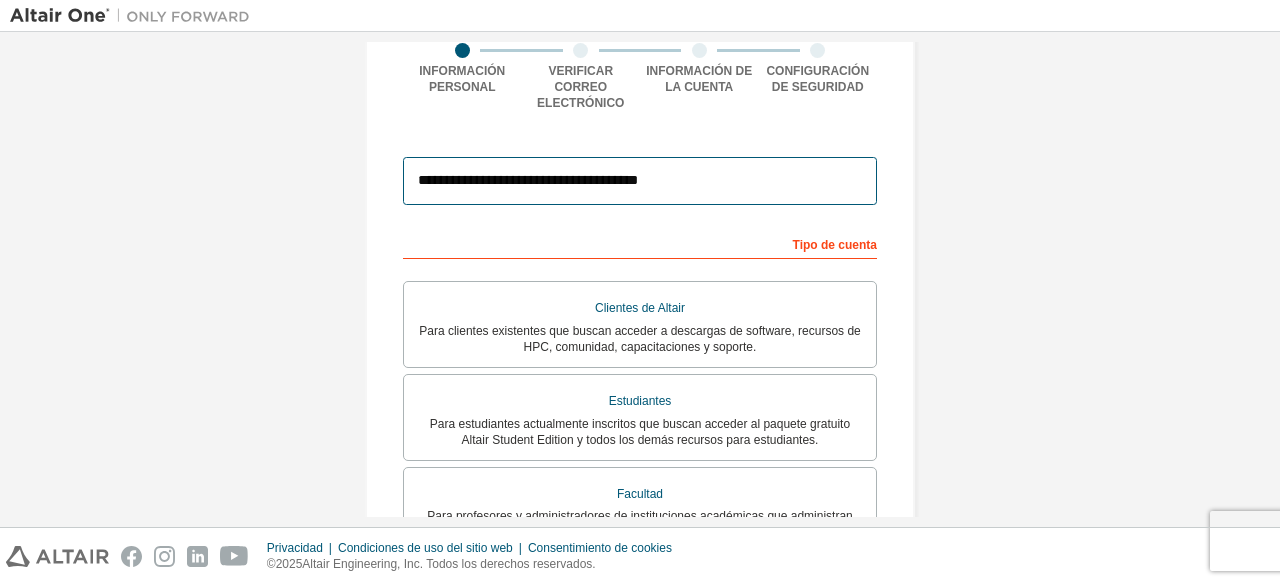 scroll, scrollTop: 26, scrollLeft: 0, axis: vertical 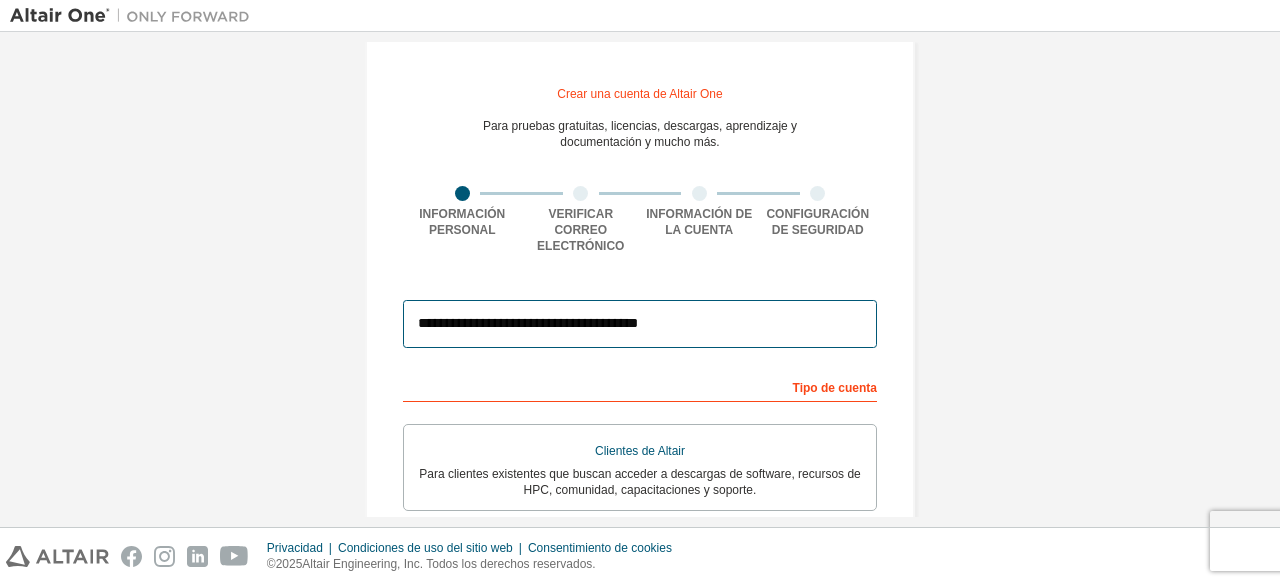 click on "**********" at bounding box center [640, 324] 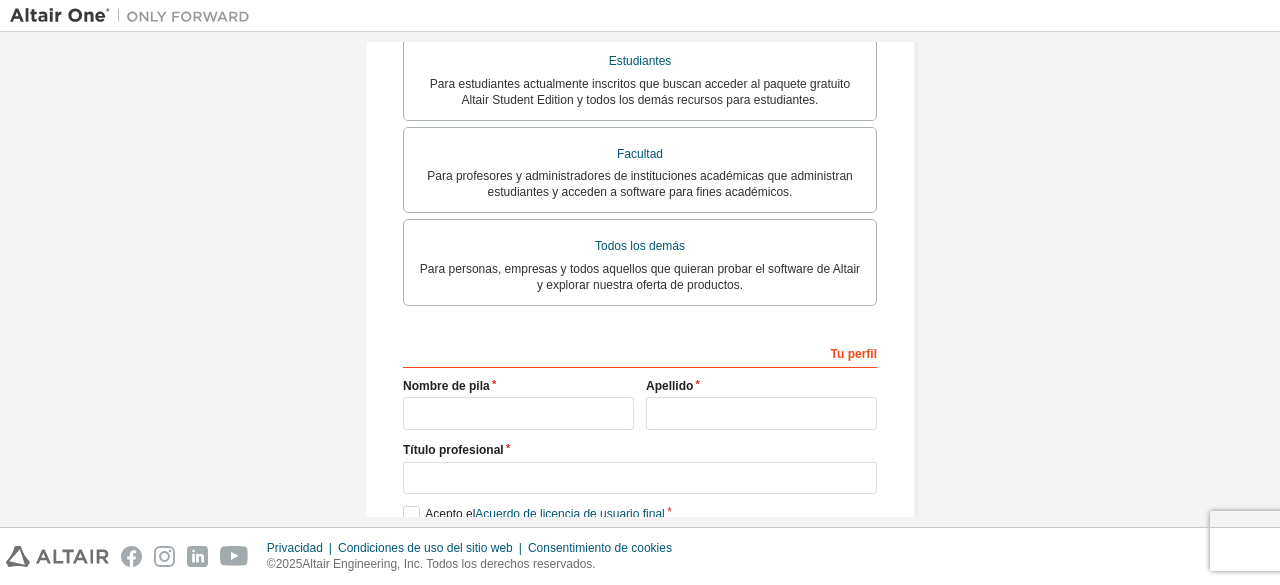 scroll, scrollTop: 602, scrollLeft: 0, axis: vertical 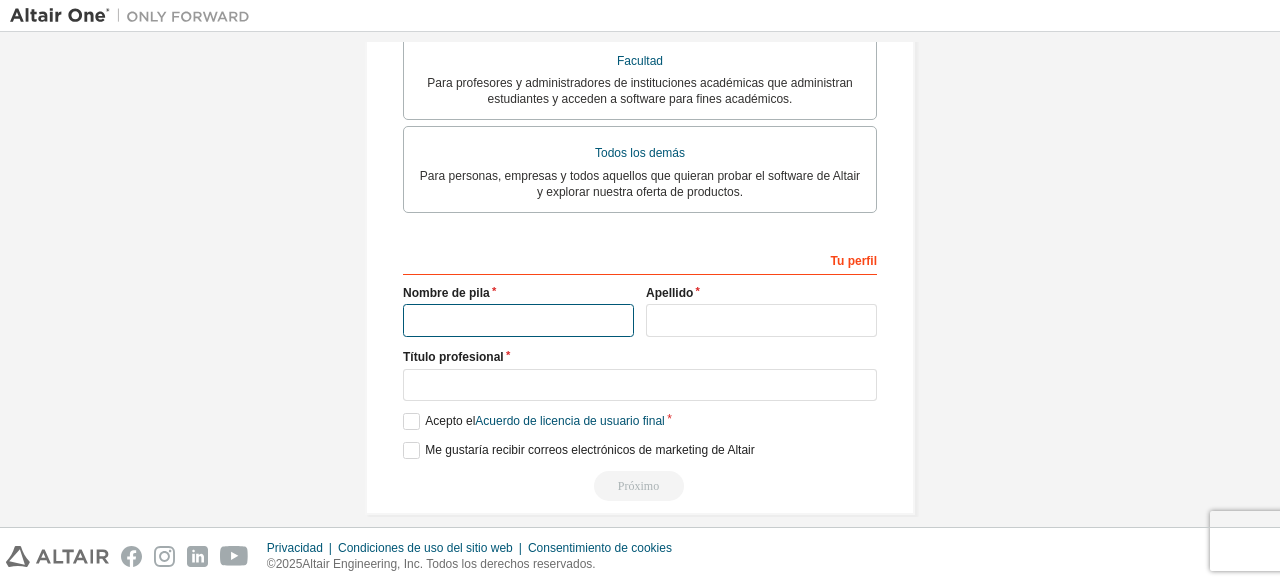 click at bounding box center [518, 320] 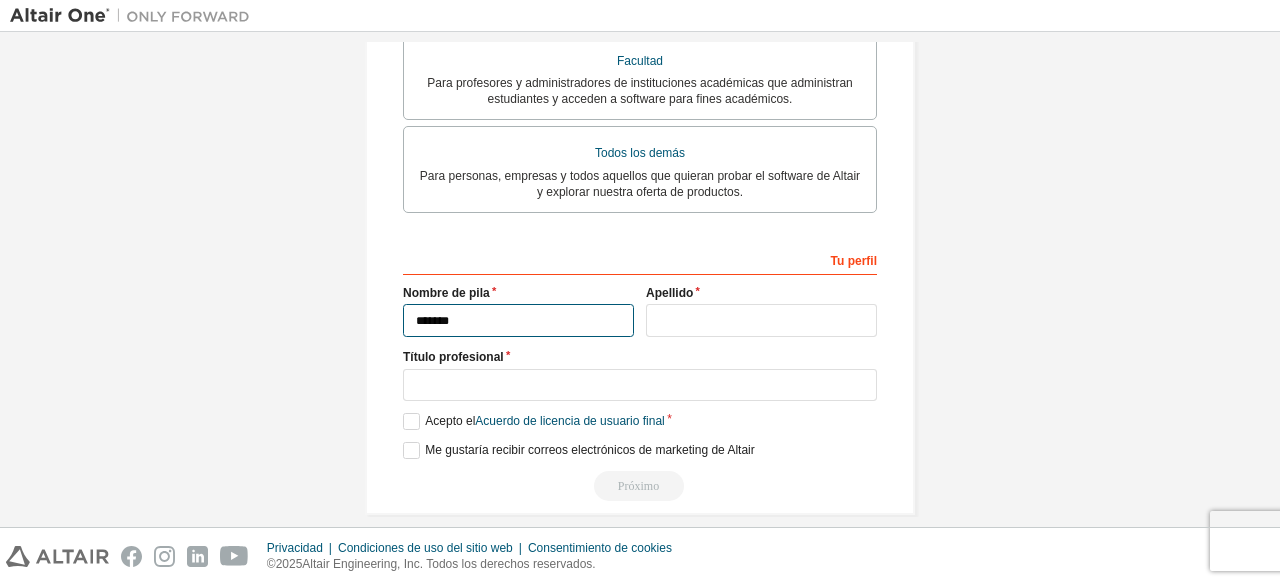 type on "*******" 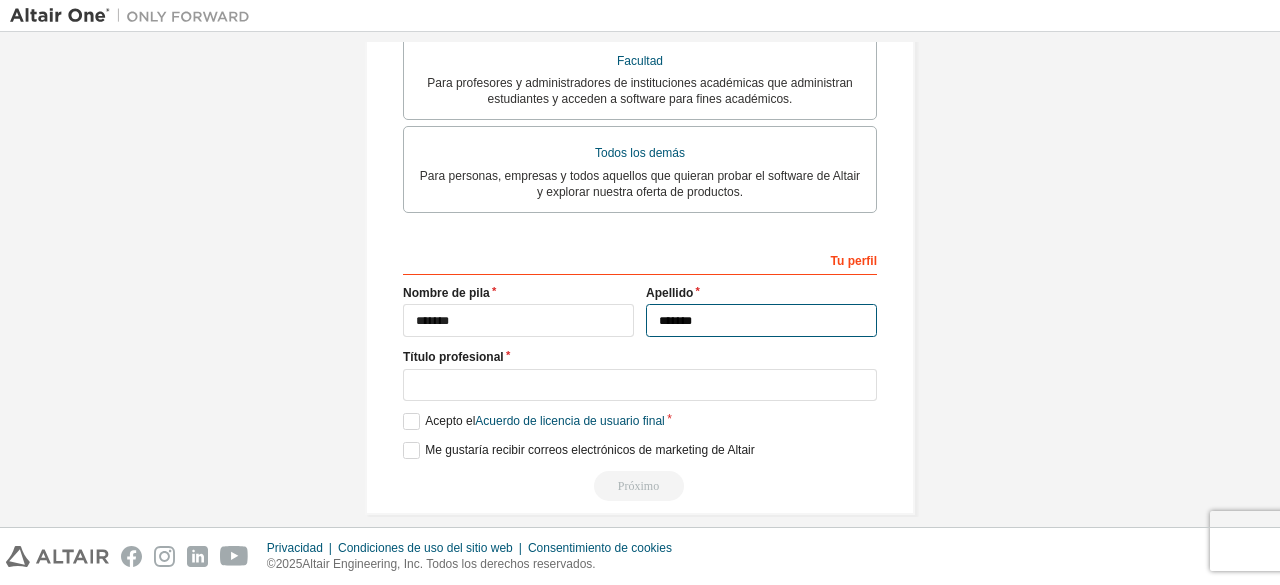 type on "*******" 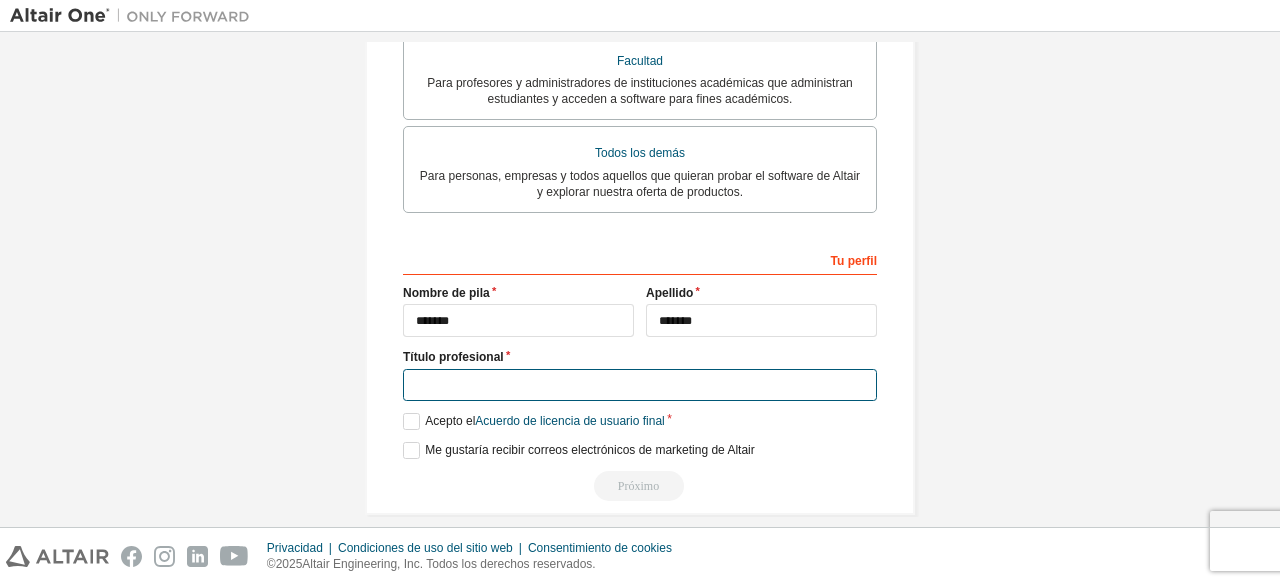 click at bounding box center (640, 385) 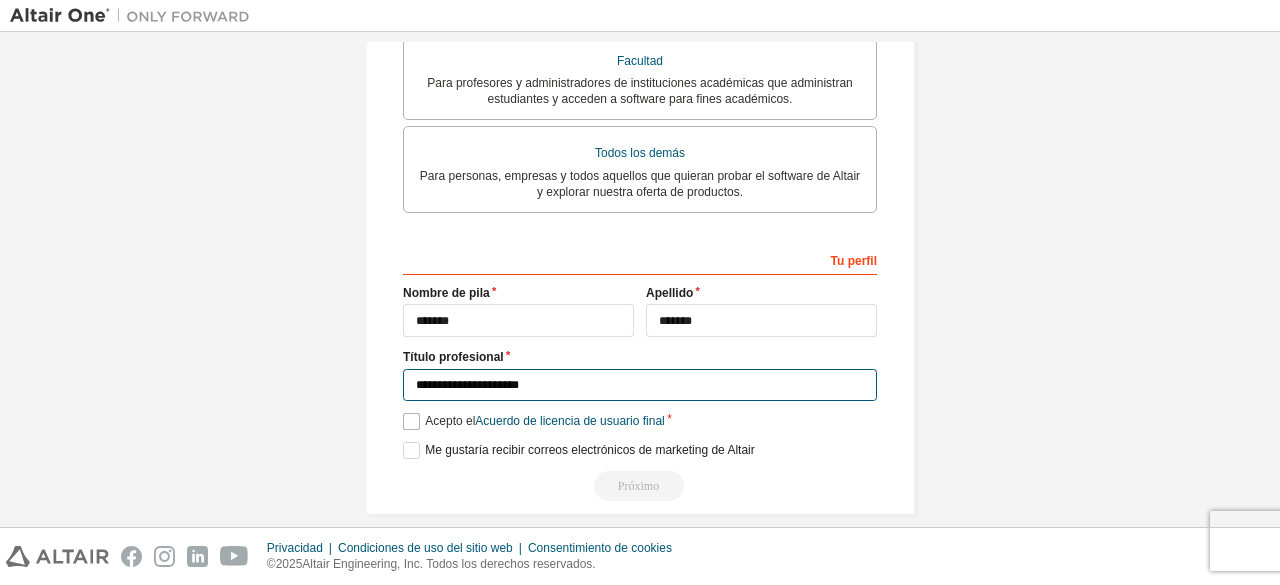 type on "**********" 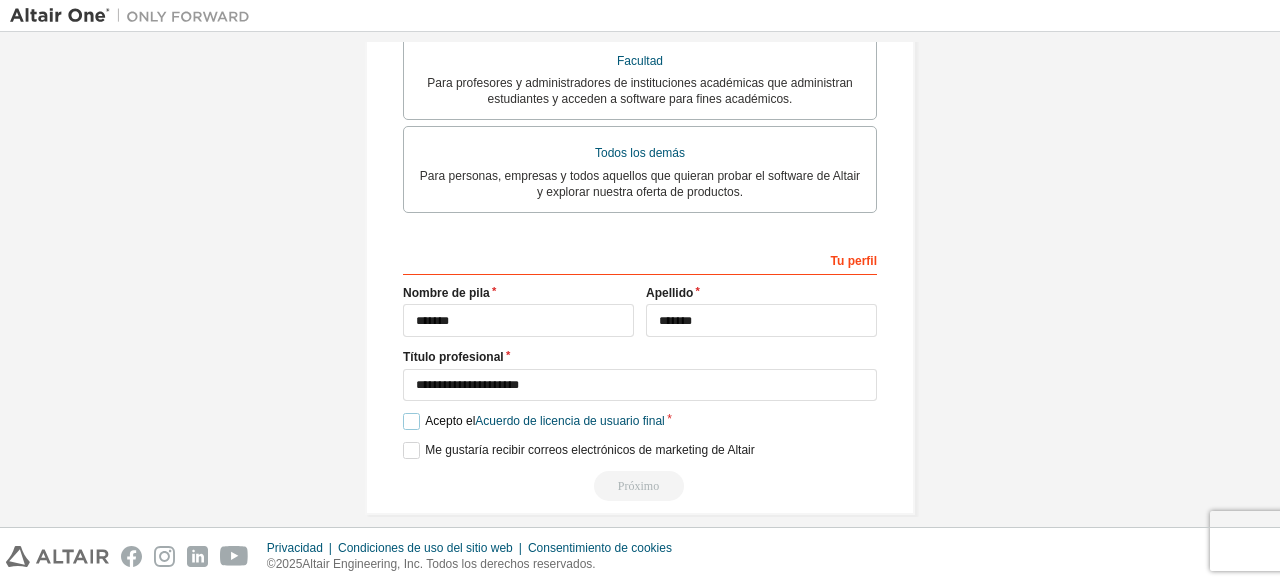 click on "Acepto el  Acuerdo de licencia de usuario final" at bounding box center (534, 421) 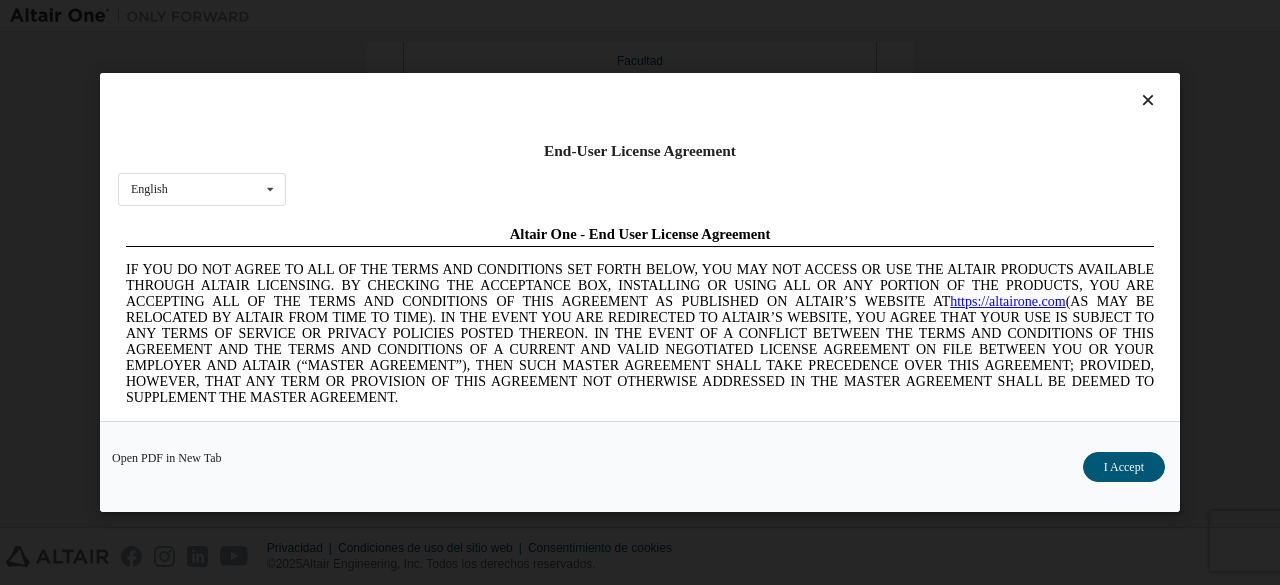 scroll, scrollTop: 0, scrollLeft: 0, axis: both 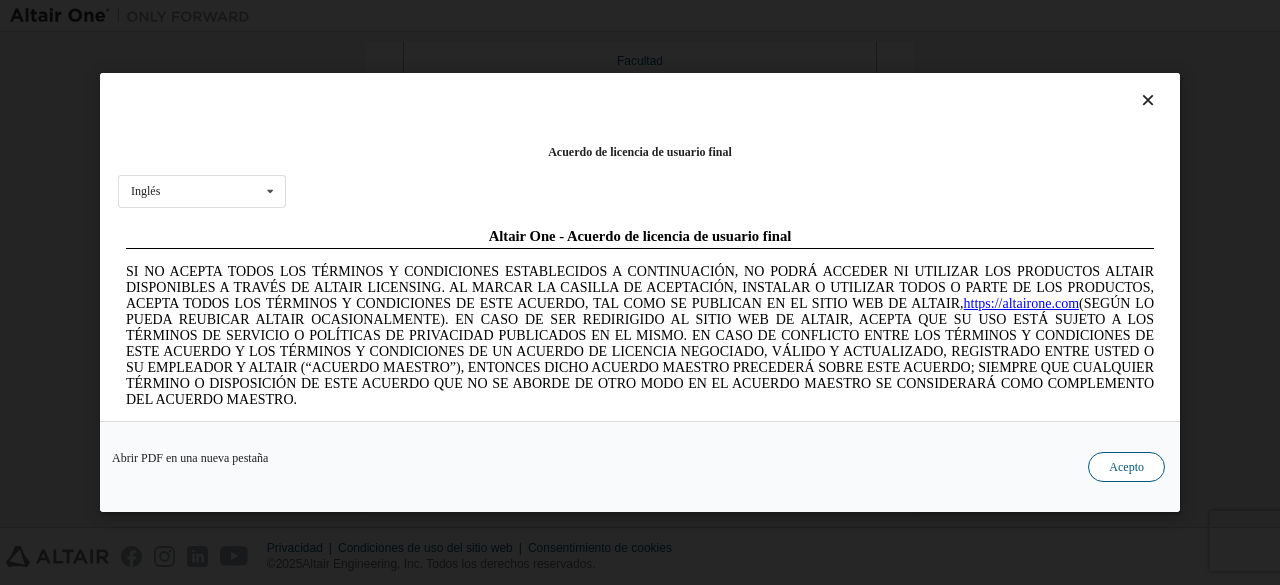 click on "Acepto" at bounding box center [1126, 467] 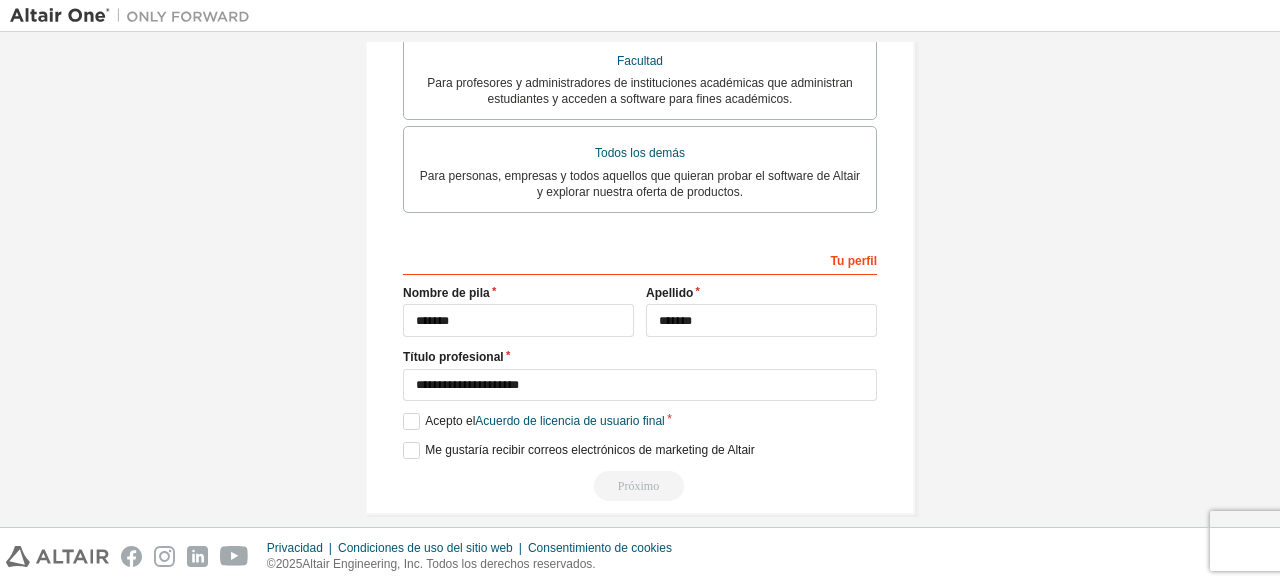 click on "Próximo" at bounding box center [640, 486] 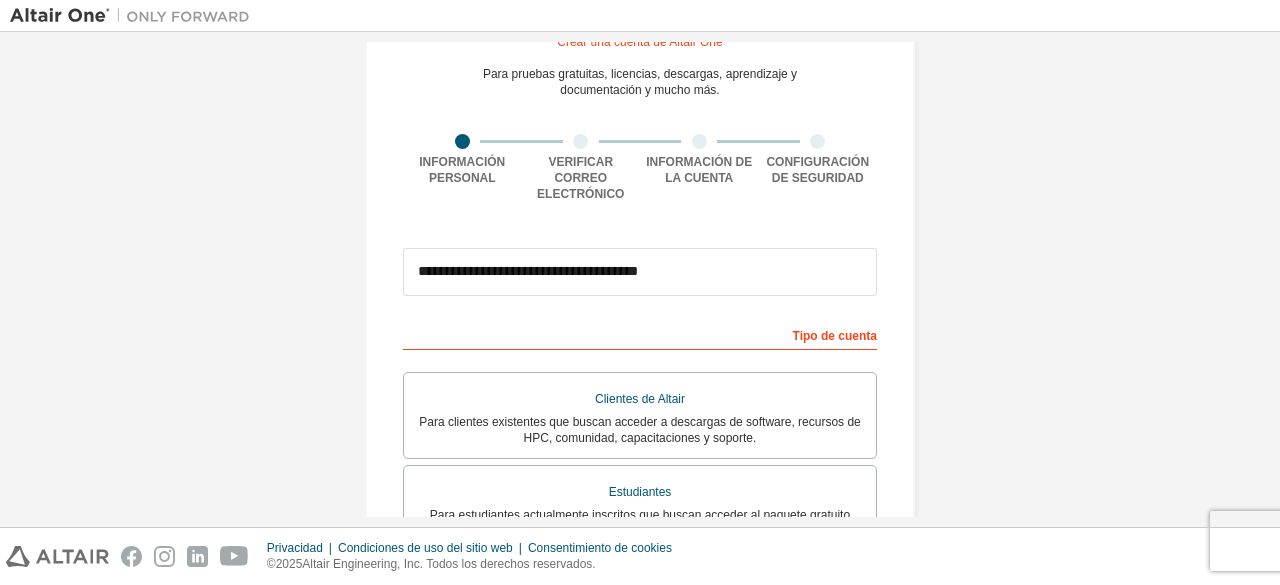 scroll, scrollTop: 54, scrollLeft: 0, axis: vertical 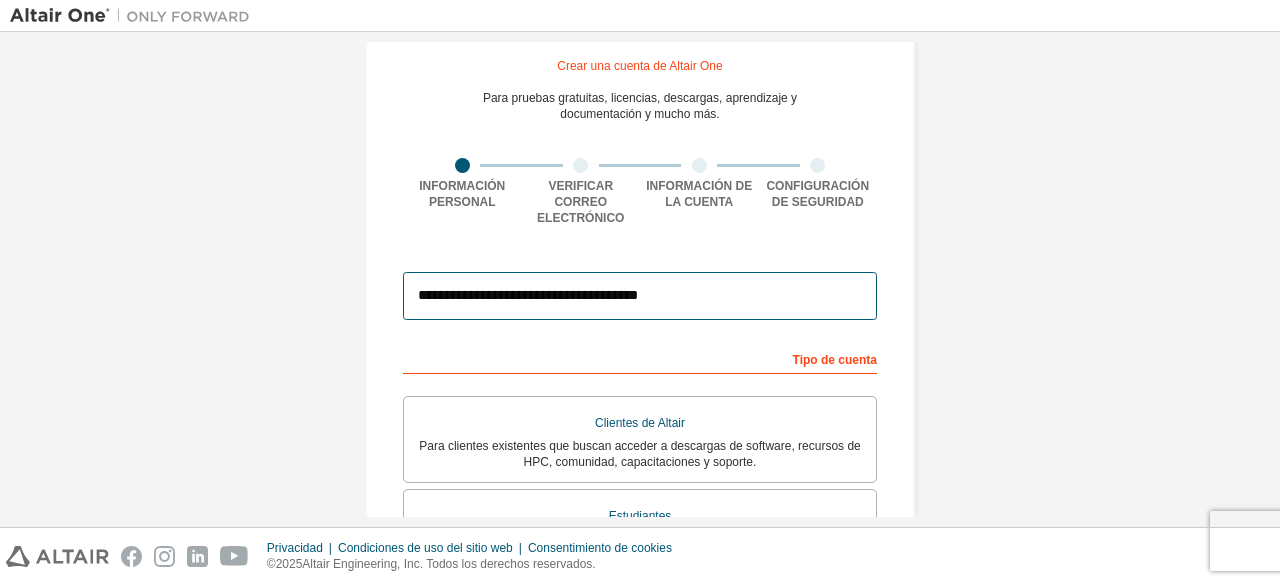 click on "**********" at bounding box center [640, 296] 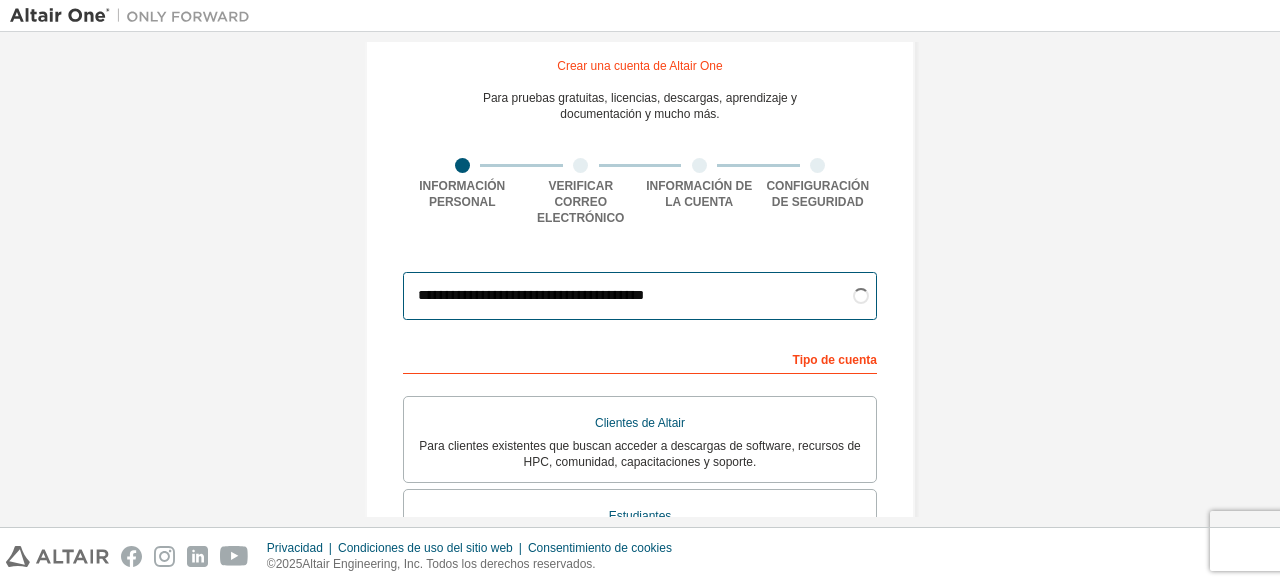 type on "**********" 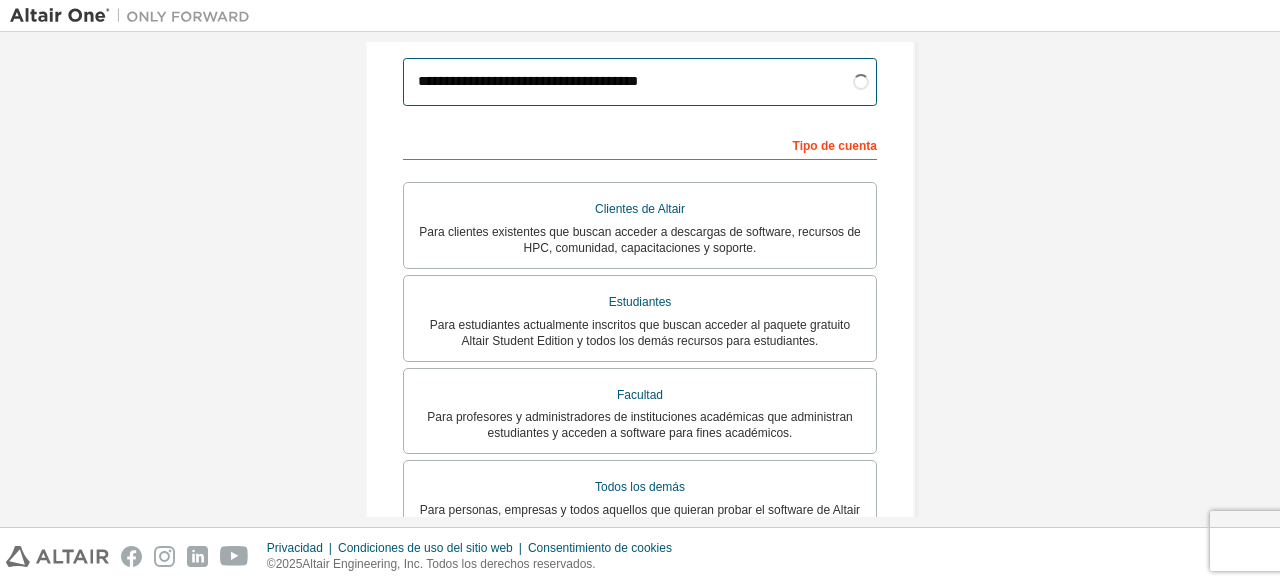 scroll, scrollTop: 286, scrollLeft: 0, axis: vertical 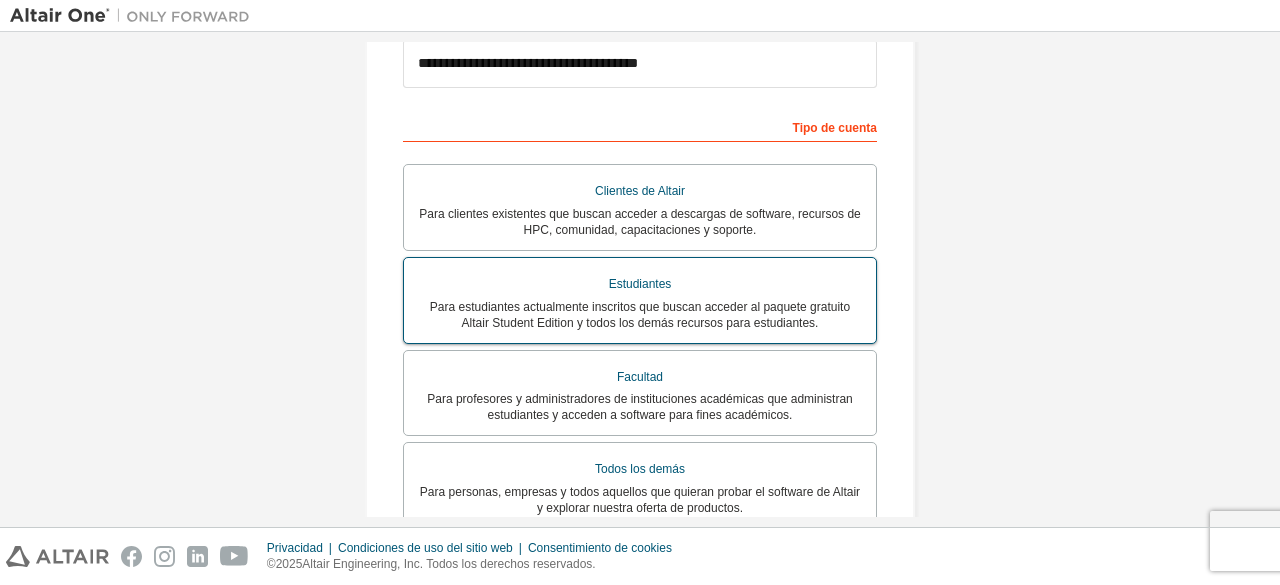 click on "Estudiantes" at bounding box center [640, 284] 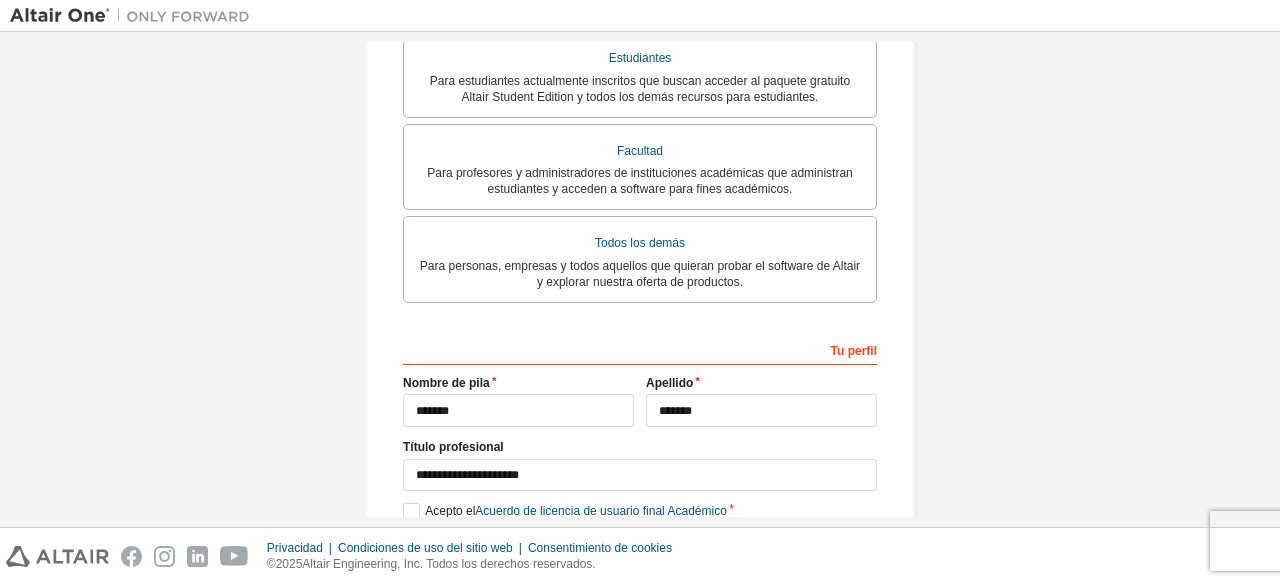 scroll, scrollTop: 602, scrollLeft: 0, axis: vertical 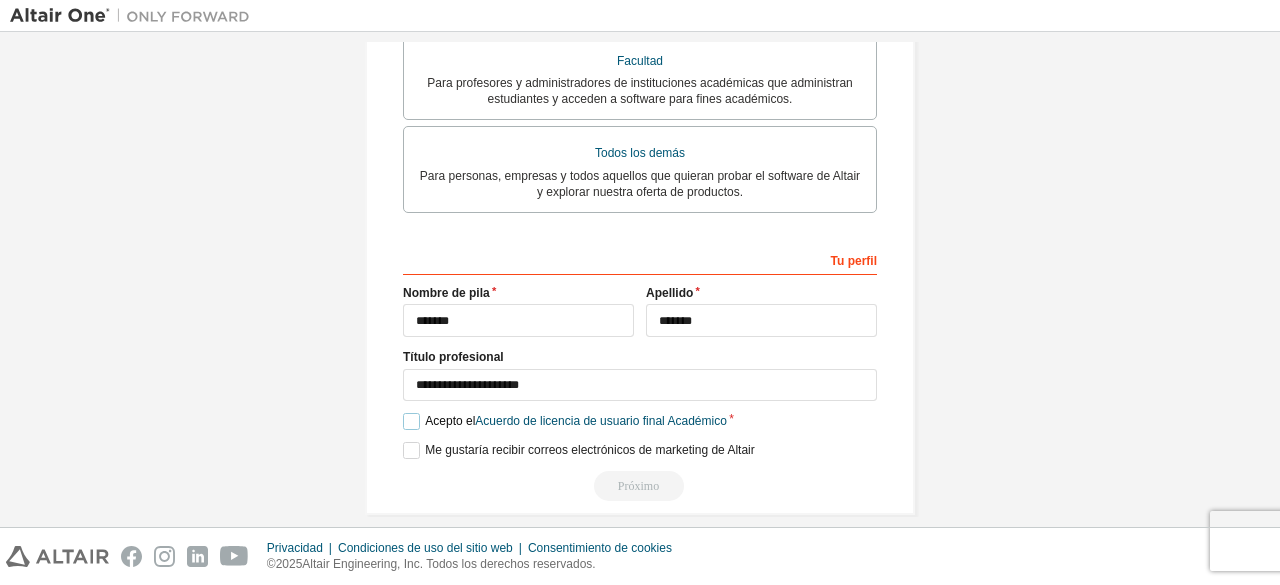 click on "Acepto el  Acuerdo de licencia de usuario final   Académico" at bounding box center (565, 421) 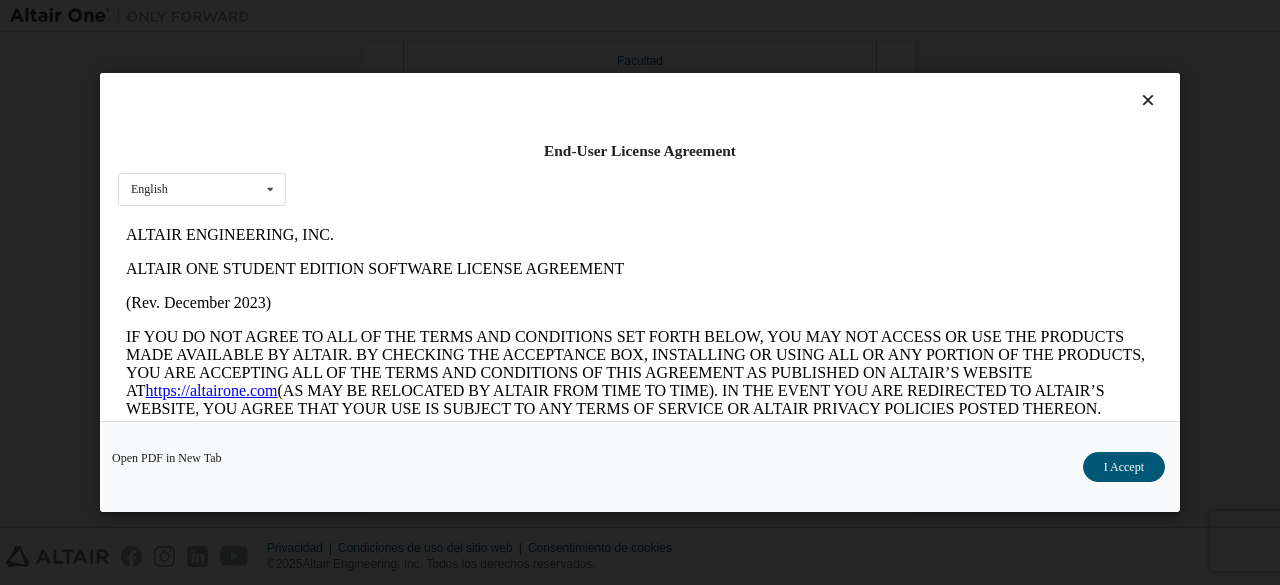 scroll, scrollTop: 0, scrollLeft: 0, axis: both 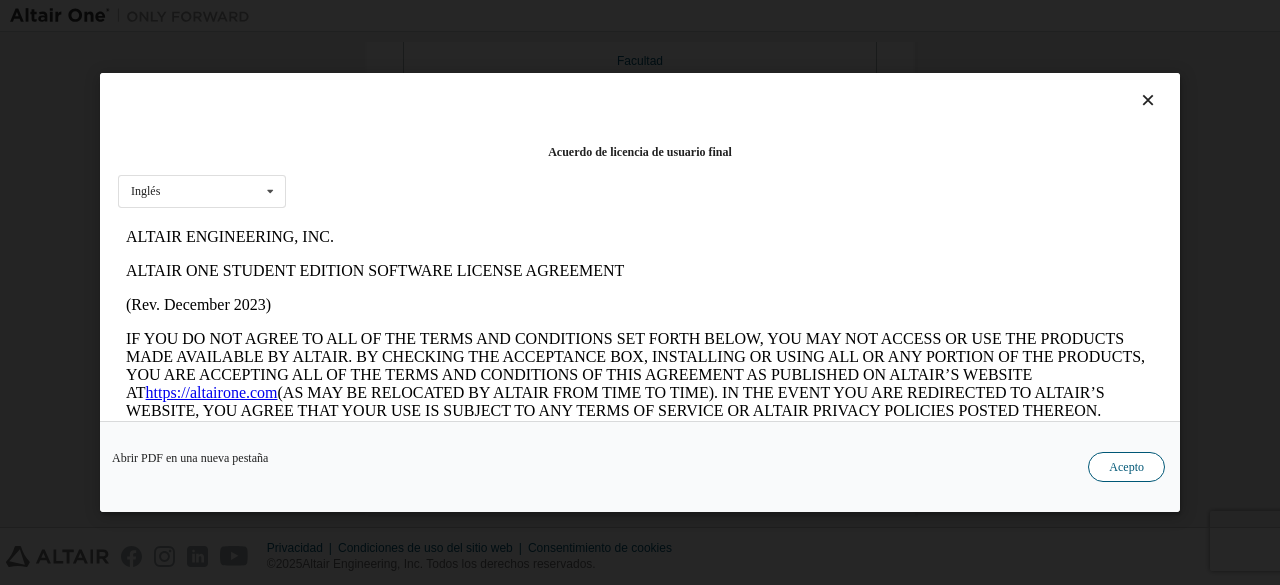 click on "Acepto" at bounding box center [1126, 467] 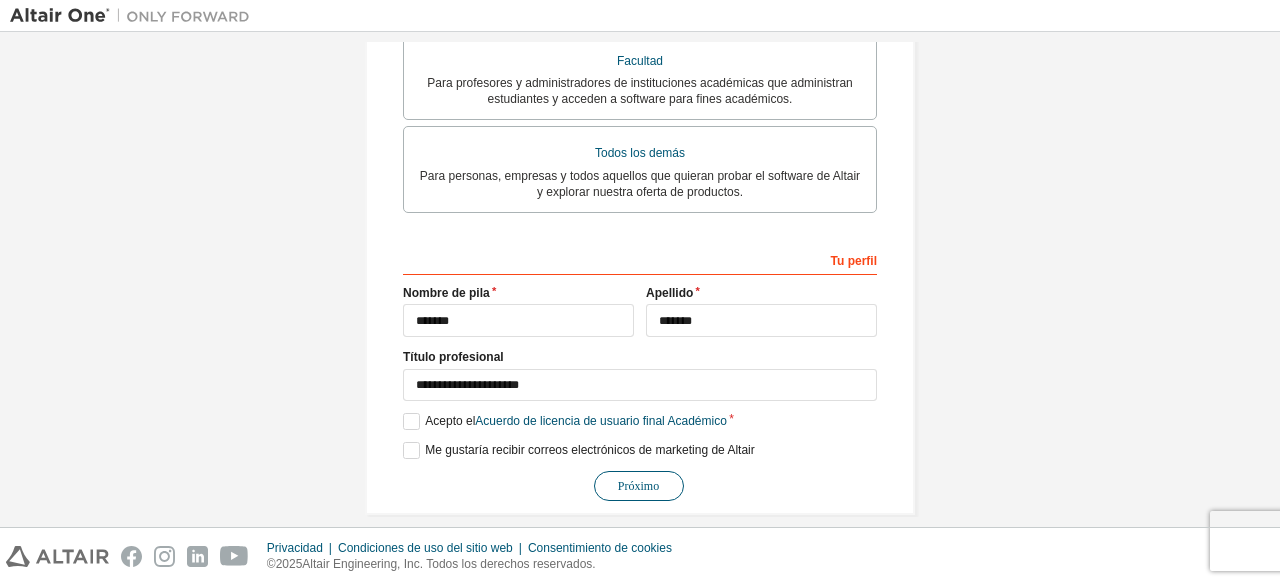 click on "Próximo" at bounding box center (639, 486) 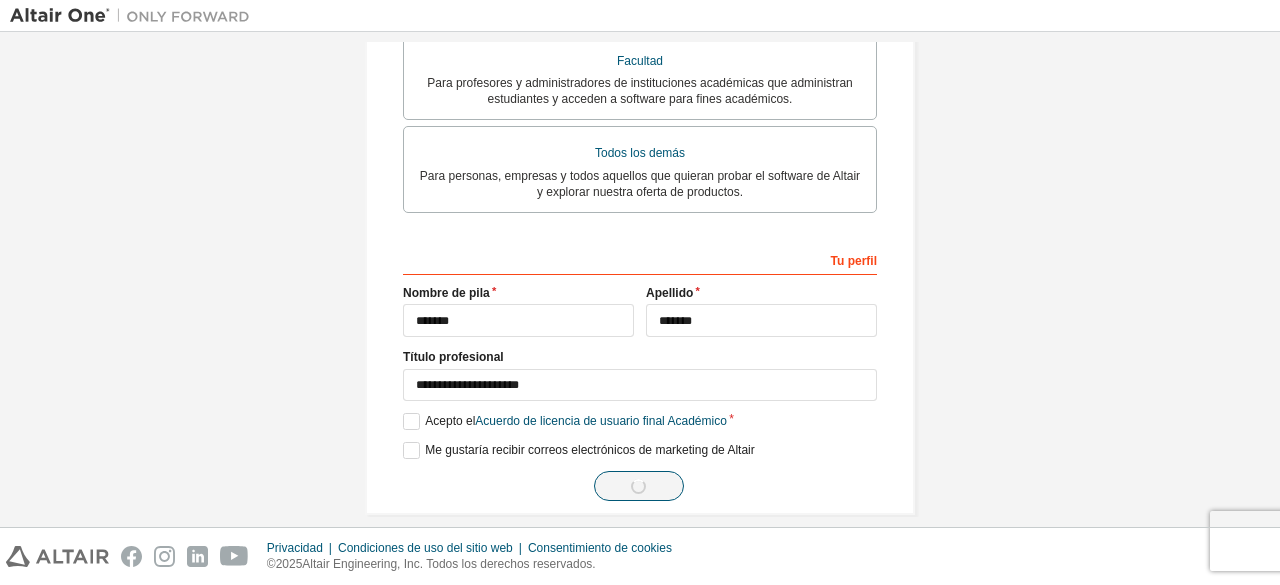 scroll, scrollTop: 21, scrollLeft: 0, axis: vertical 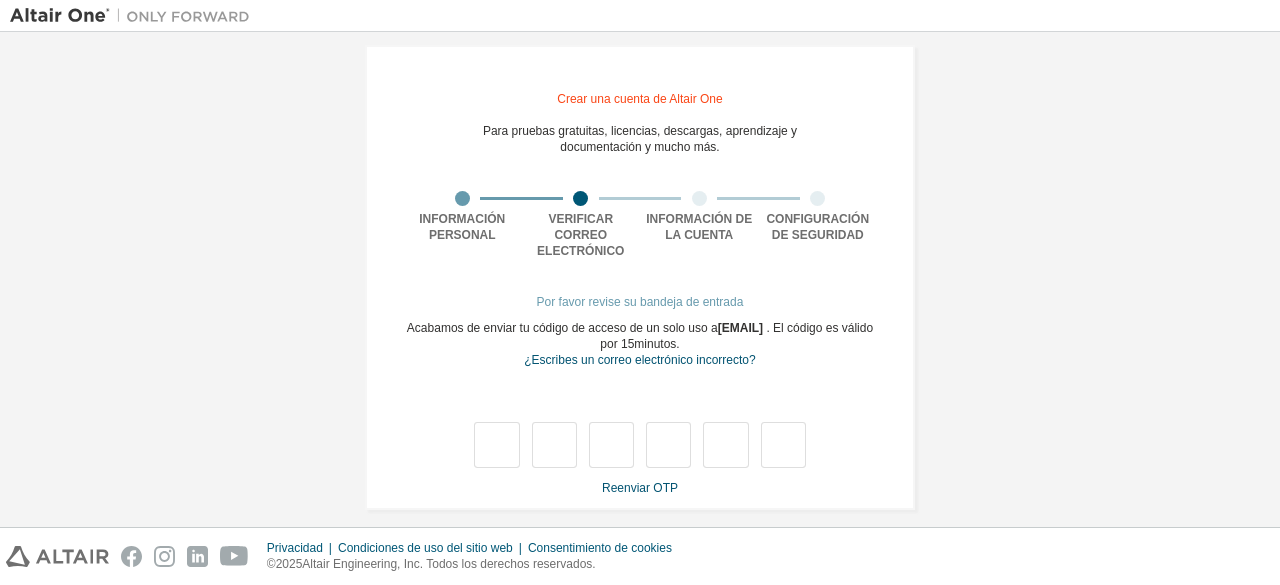 type on "*" 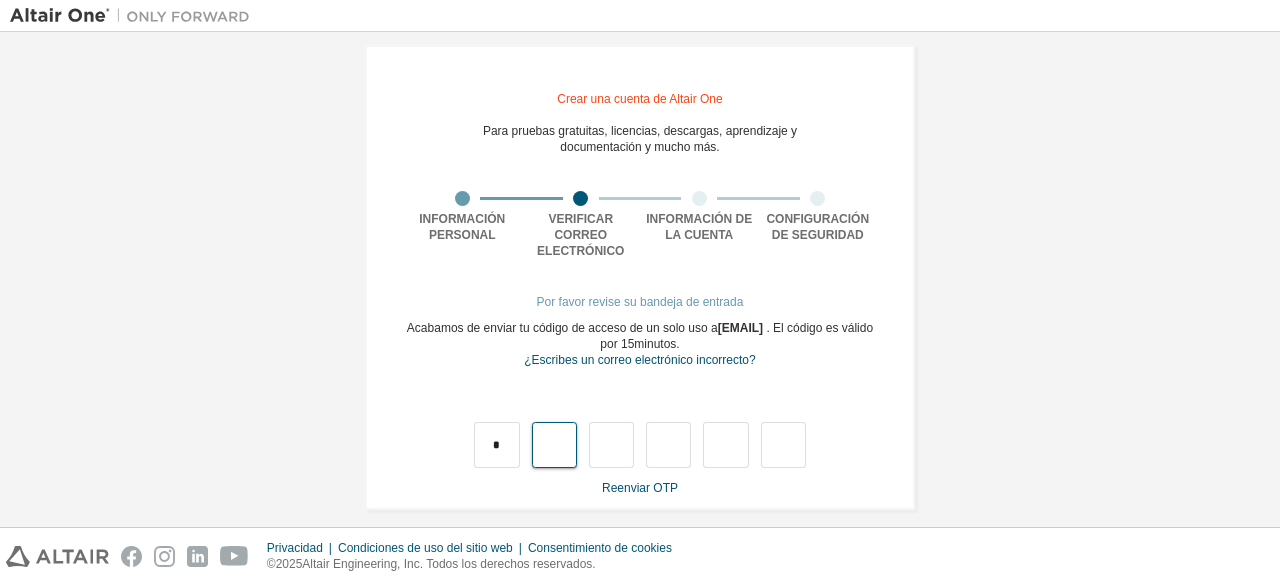 type on "*" 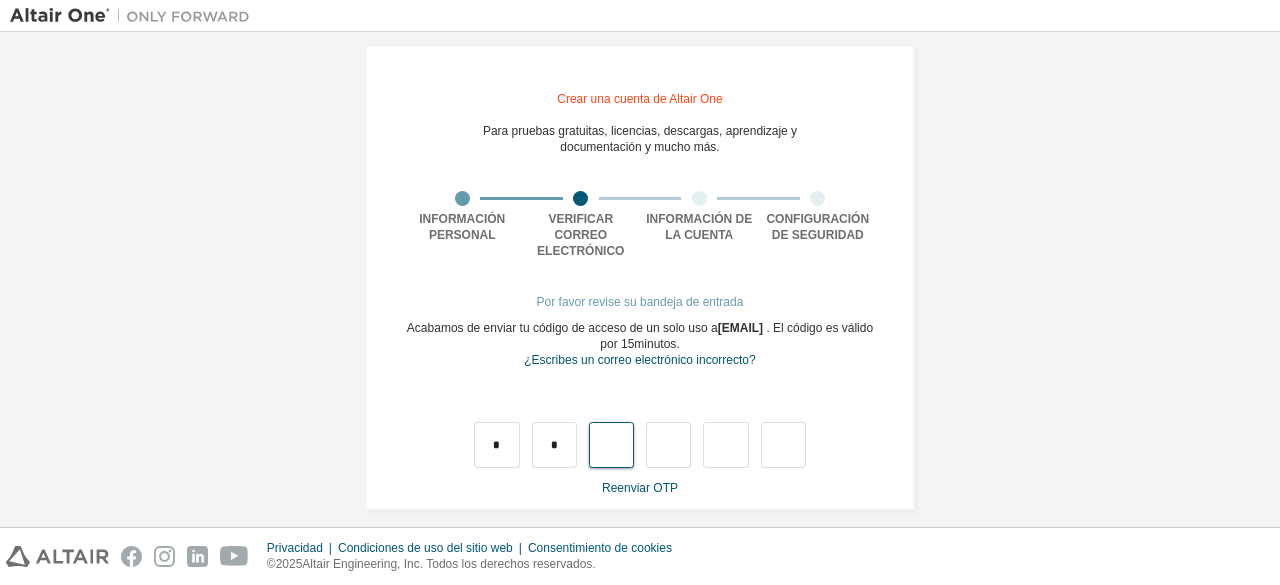 type on "*" 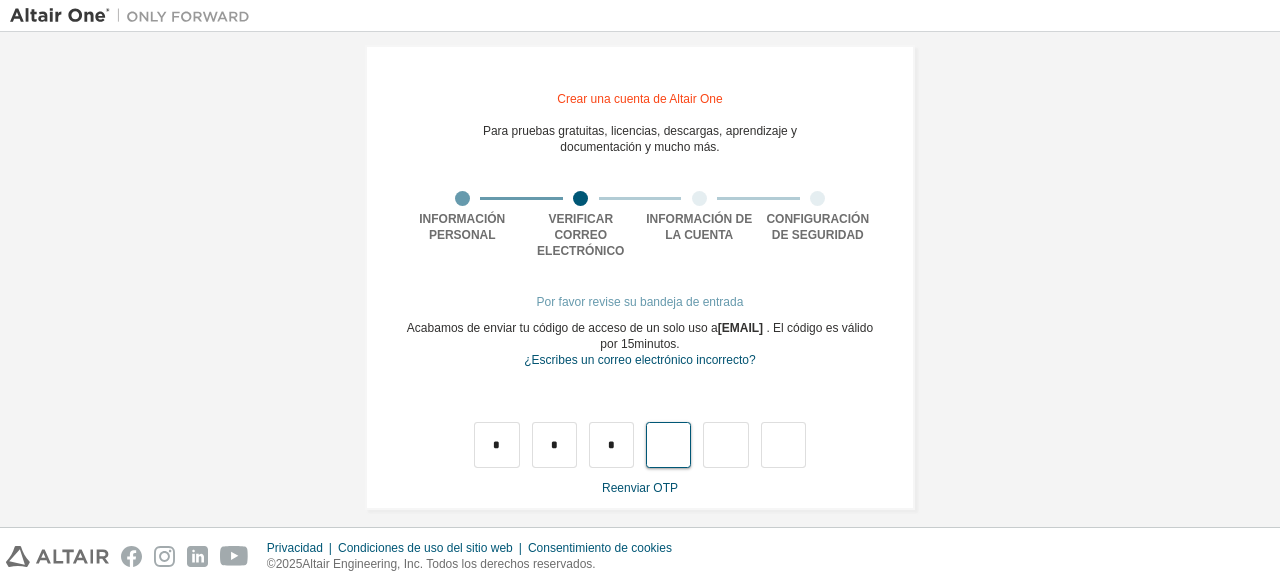type on "*" 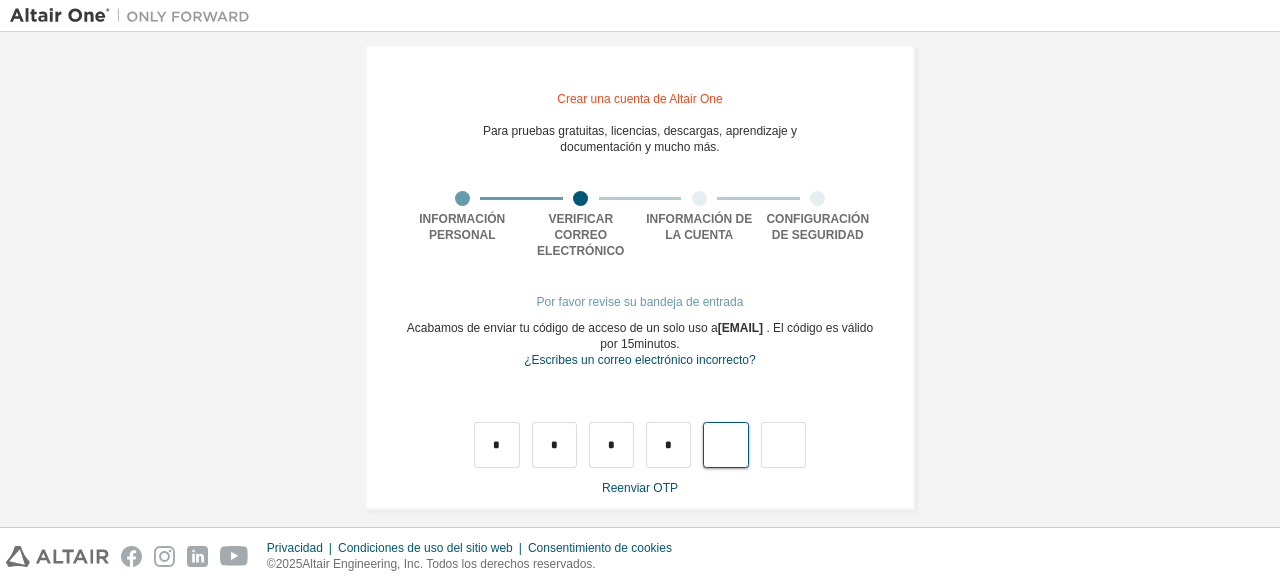 type on "*" 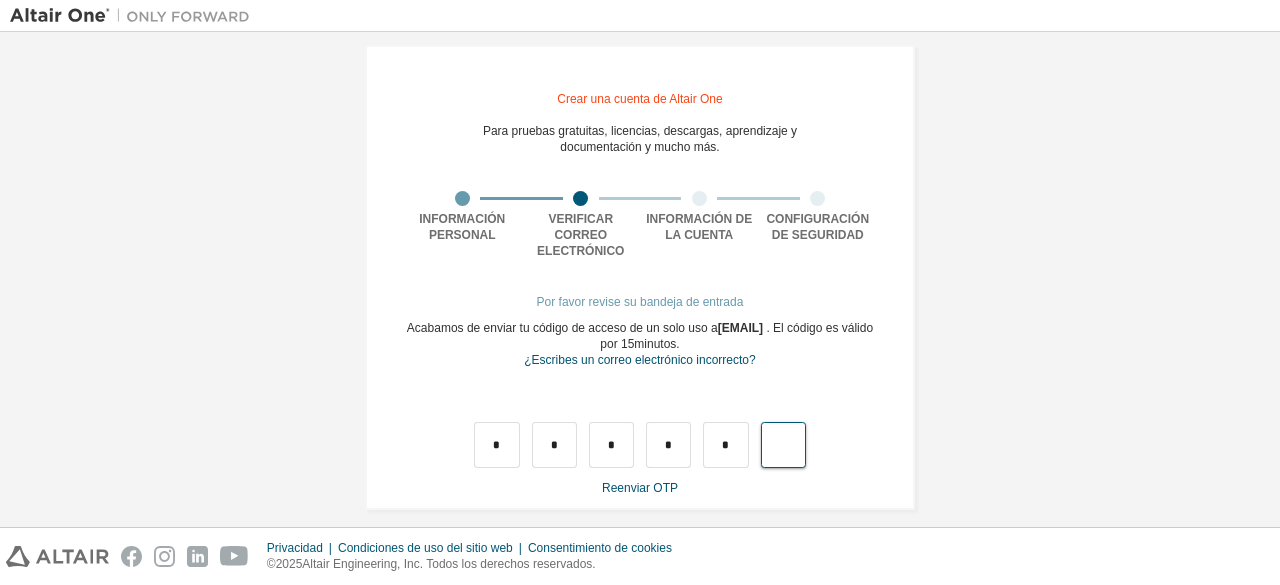 type on "*" 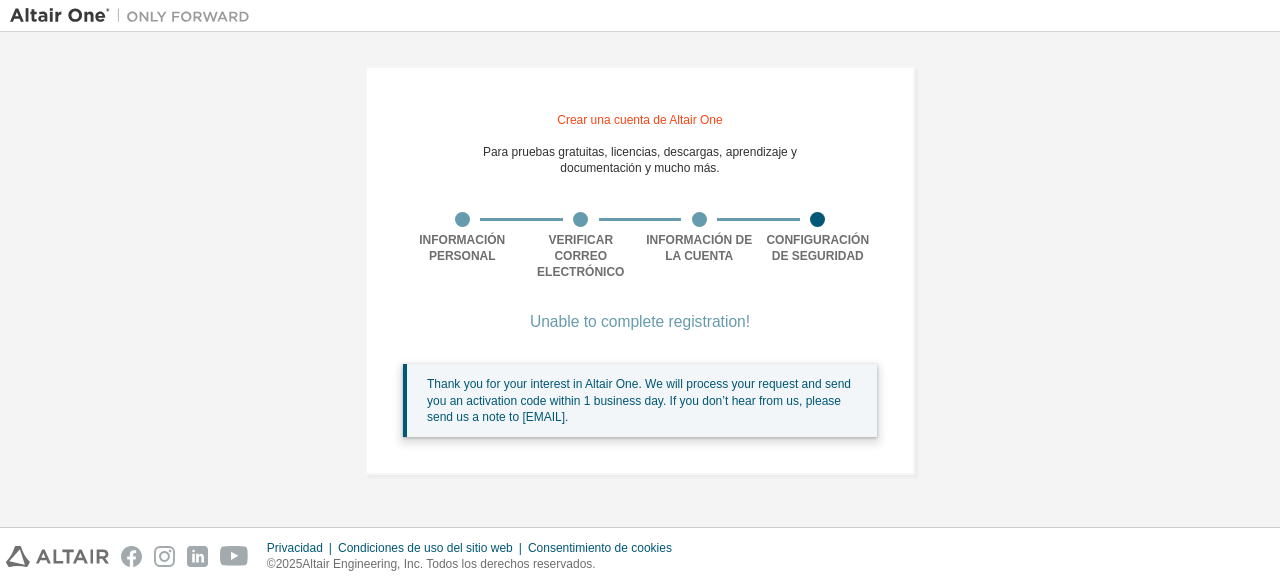 scroll, scrollTop: 0, scrollLeft: 0, axis: both 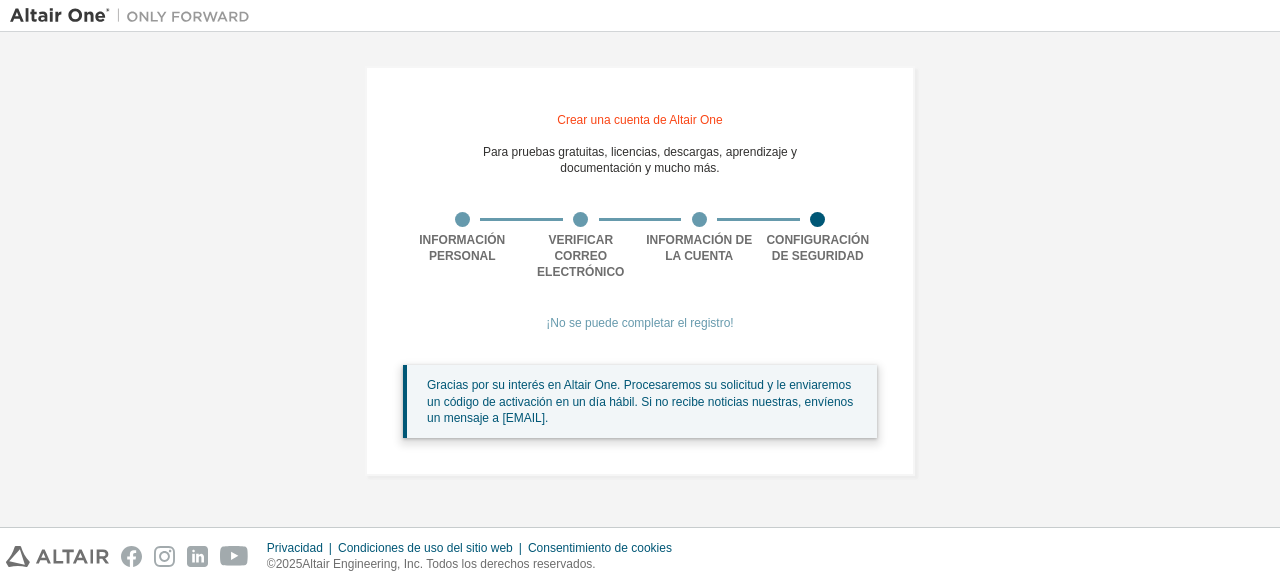 click on "¡No se puede completar el registro!" at bounding box center (640, 322) 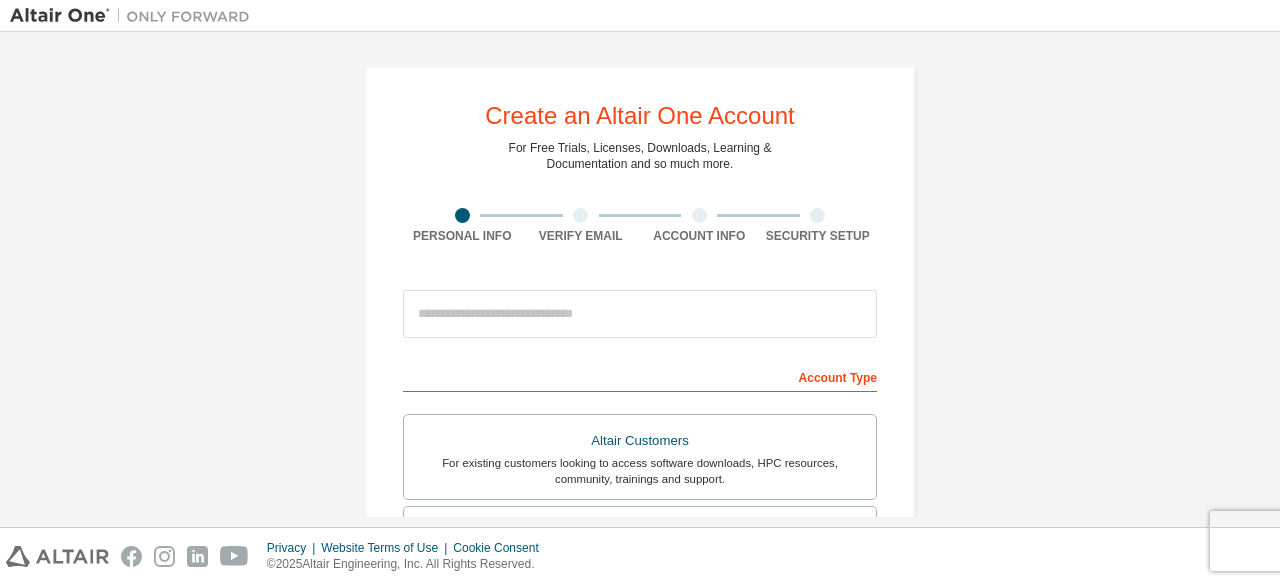 scroll, scrollTop: 0, scrollLeft: 0, axis: both 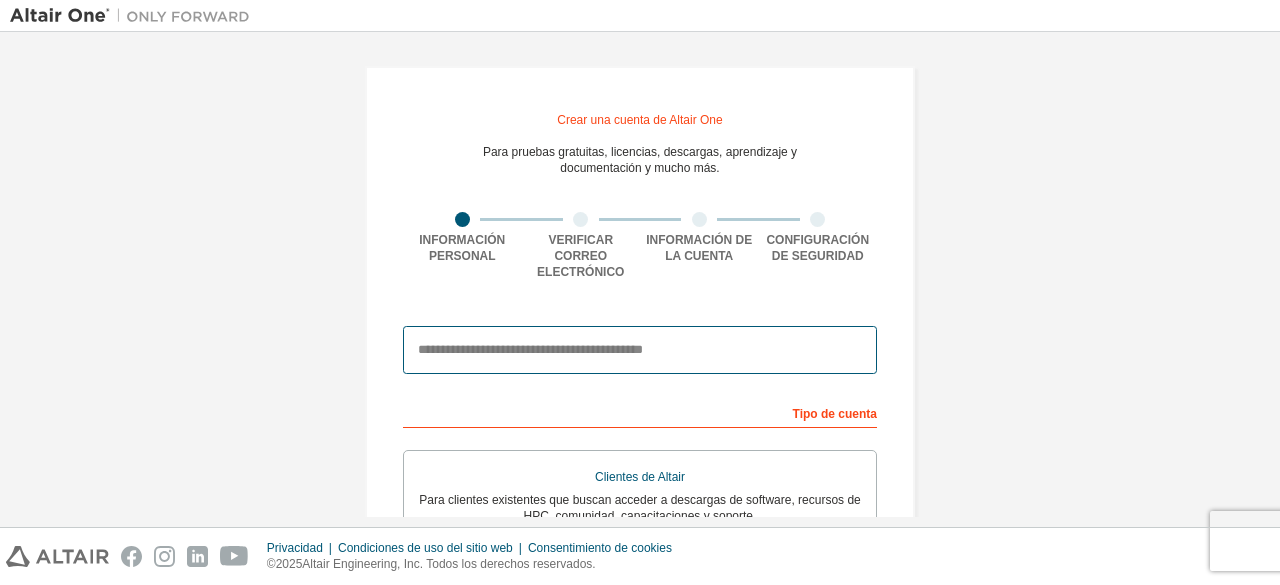 click at bounding box center (640, 350) 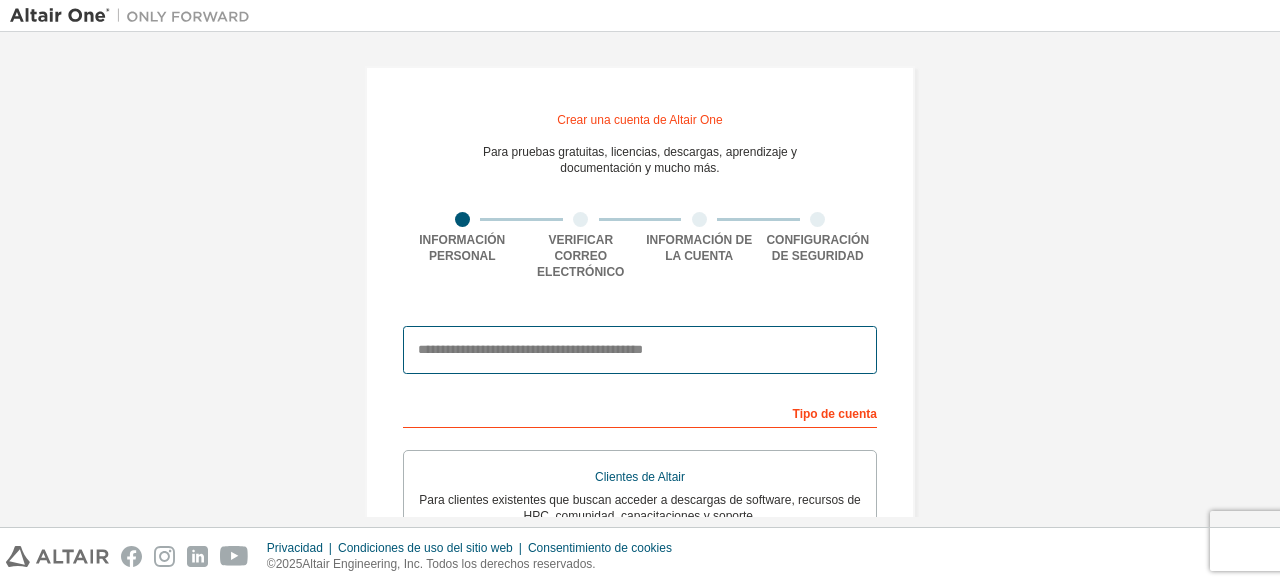 type on "**********" 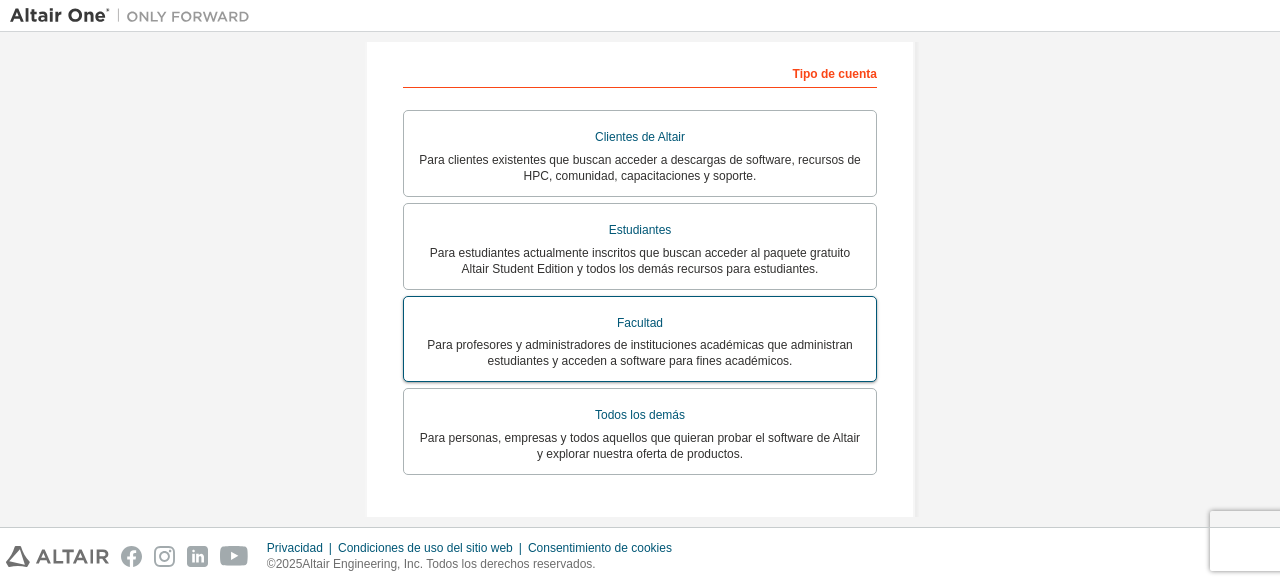 scroll, scrollTop: 343, scrollLeft: 0, axis: vertical 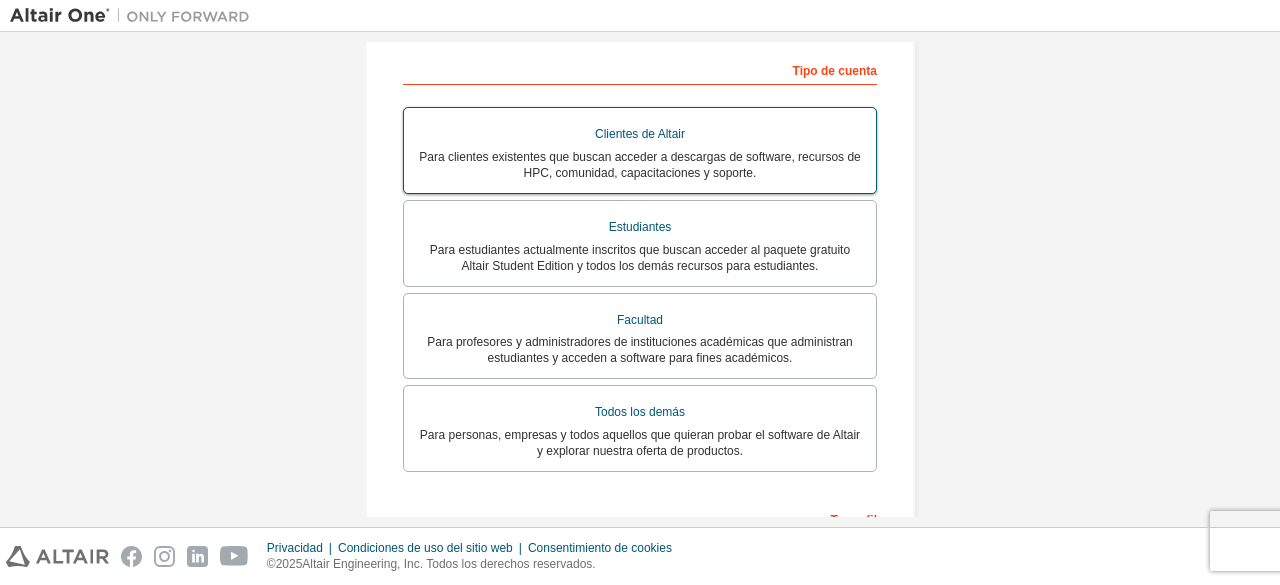 click on "Para clientes existentes que buscan acceder a descargas de software, recursos de HPC, comunidad, capacitaciones y soporte." at bounding box center [640, 165] 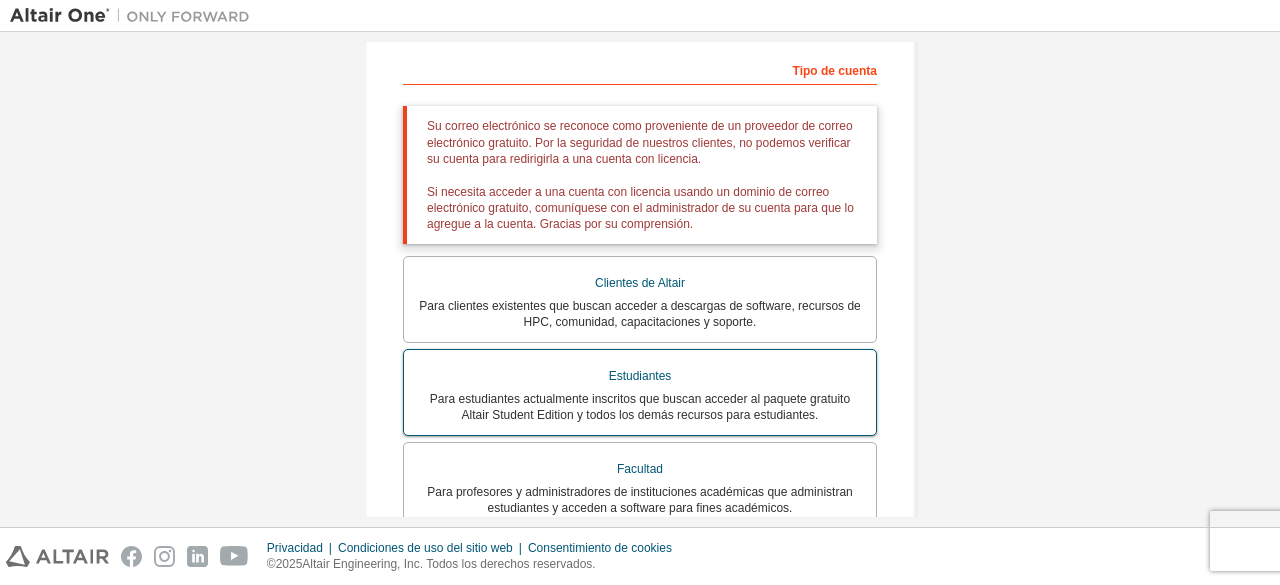 click on "Estudiantes" at bounding box center (640, 376) 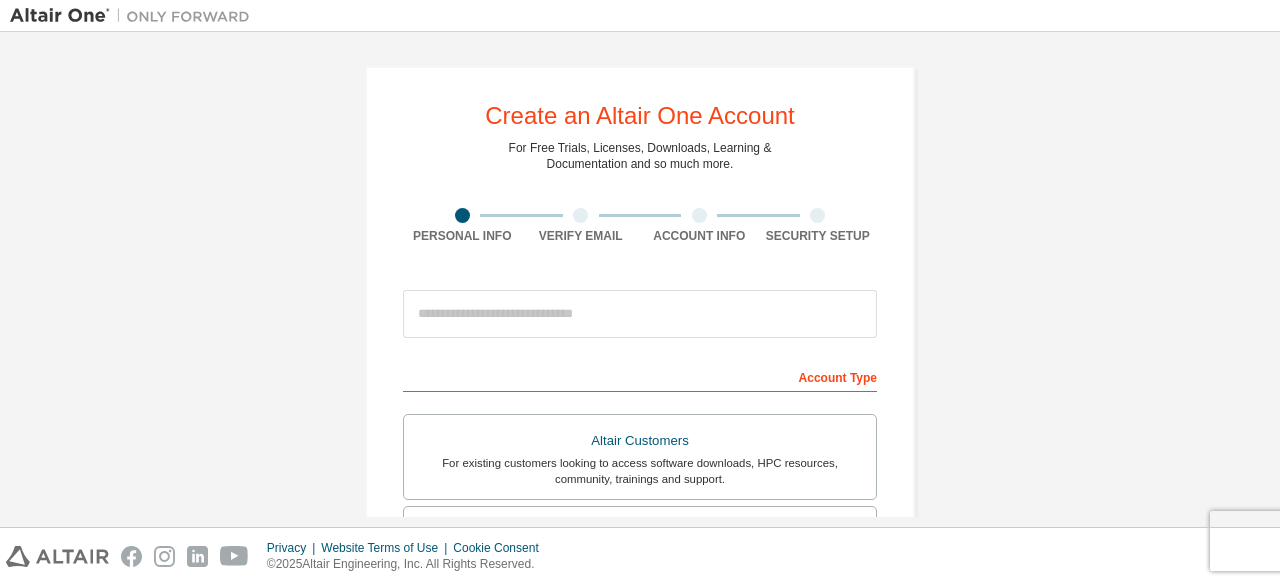 scroll, scrollTop: 0, scrollLeft: 0, axis: both 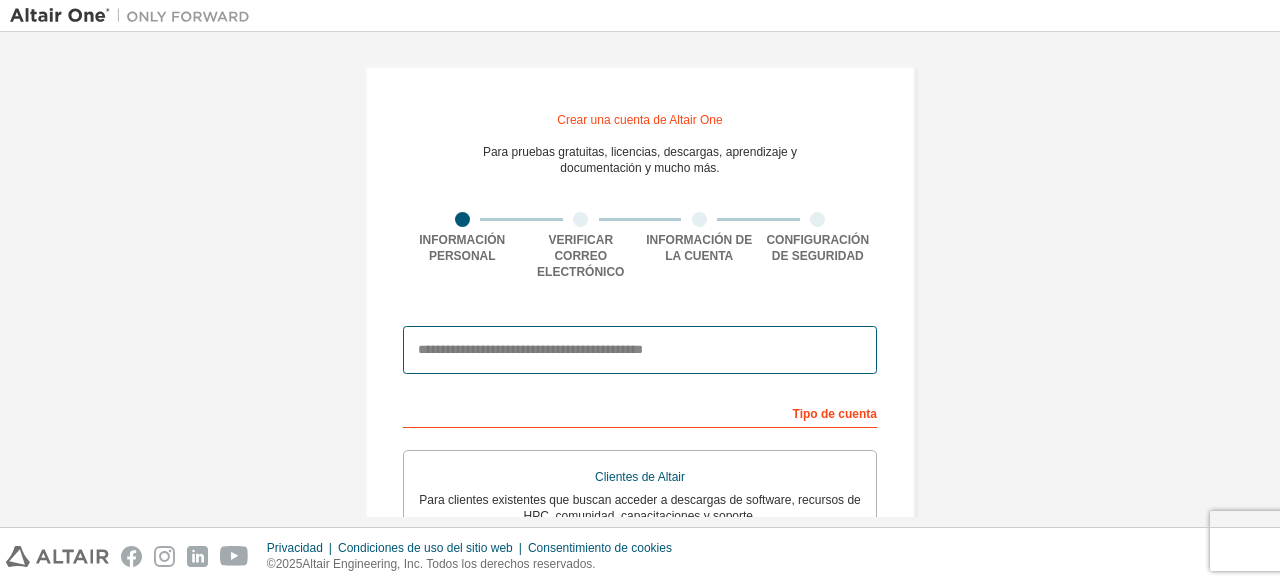 click at bounding box center (640, 350) 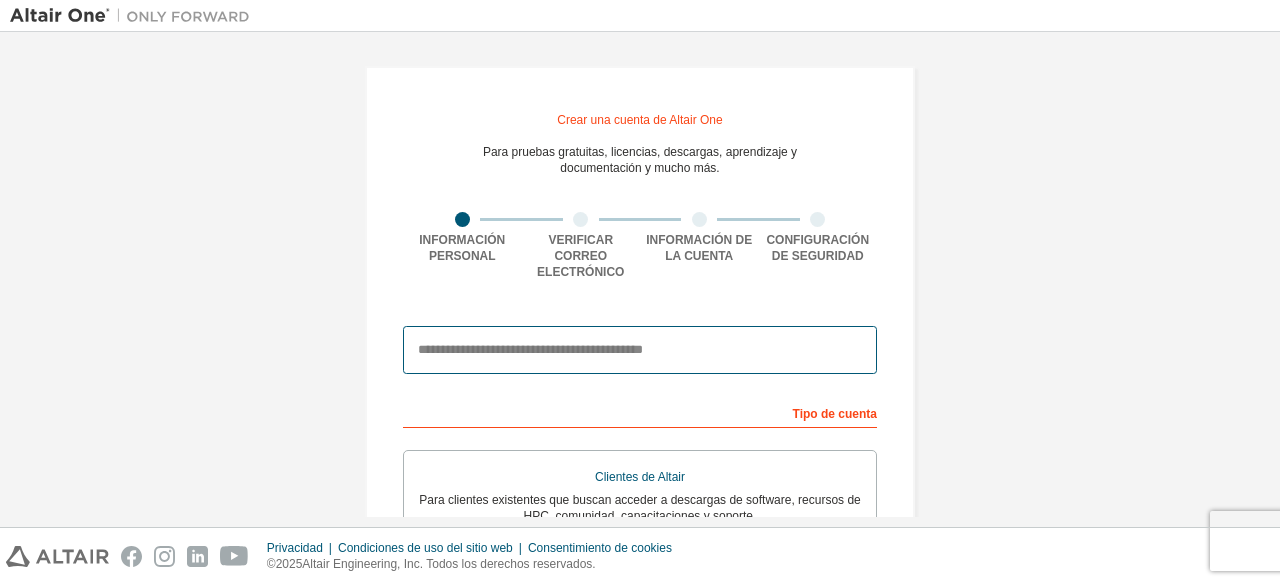 type on "**********" 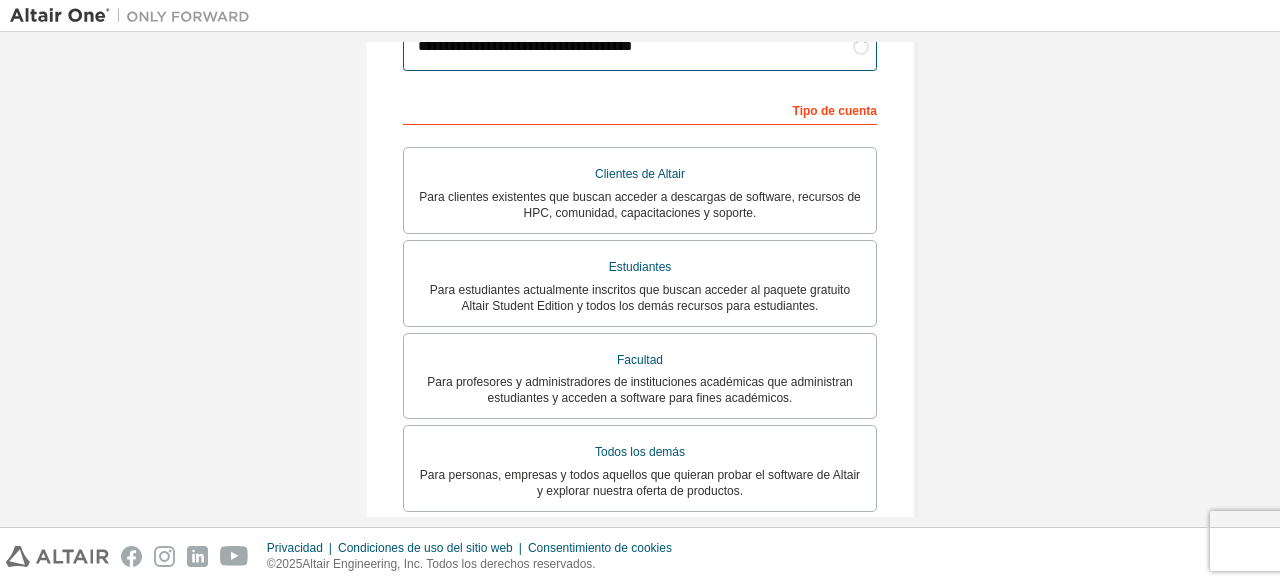 scroll, scrollTop: 304, scrollLeft: 0, axis: vertical 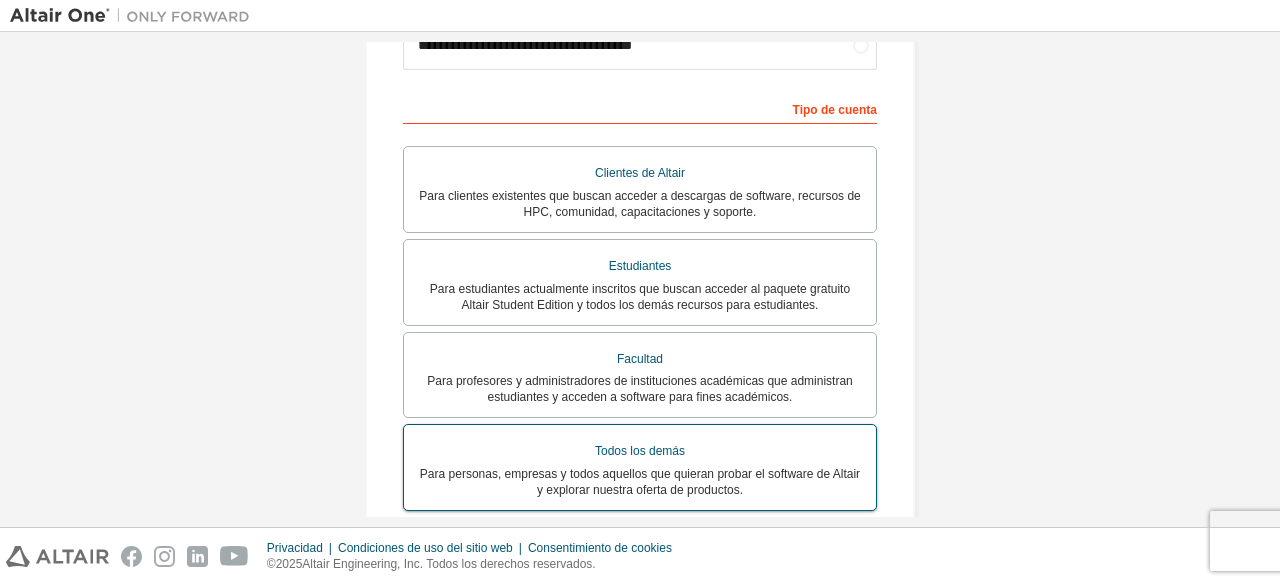 click on "Para personas, empresas y todos aquellos que quieran probar el software de Altair y explorar nuestra oferta de productos." at bounding box center [640, 482] 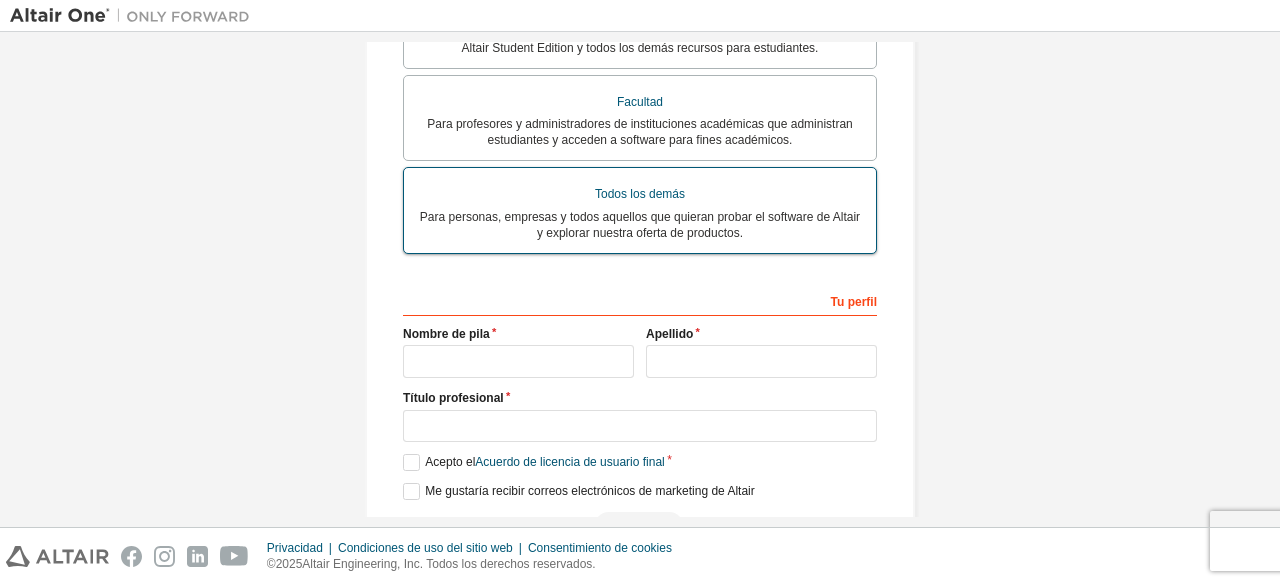 scroll, scrollTop: 562, scrollLeft: 0, axis: vertical 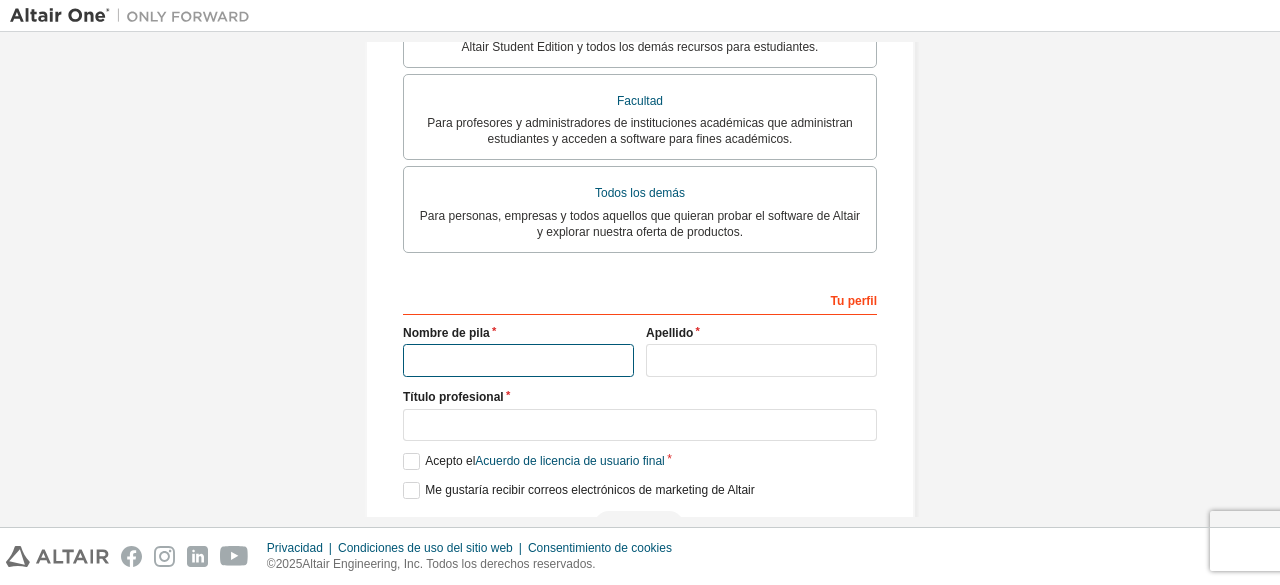 click at bounding box center (518, 360) 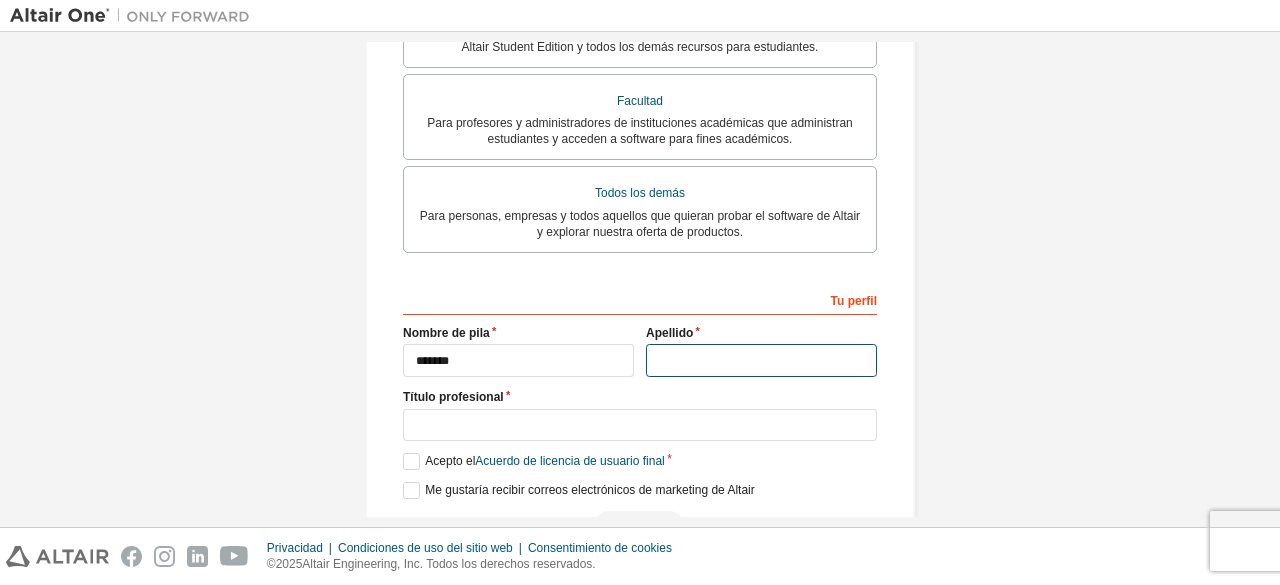 click at bounding box center [761, 360] 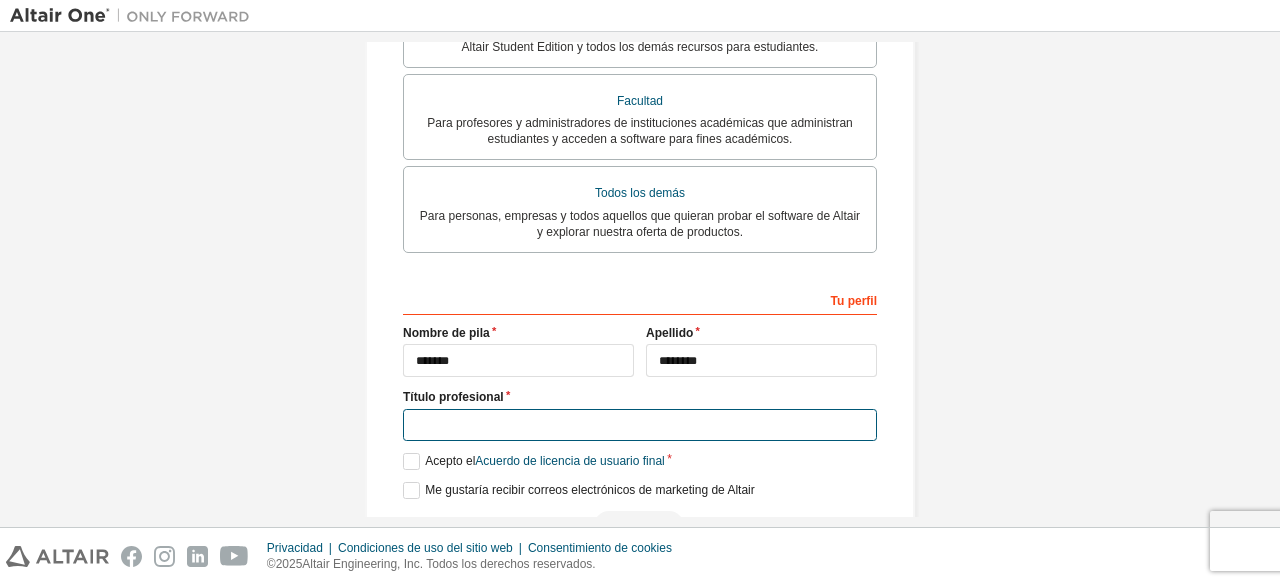 click at bounding box center [640, 425] 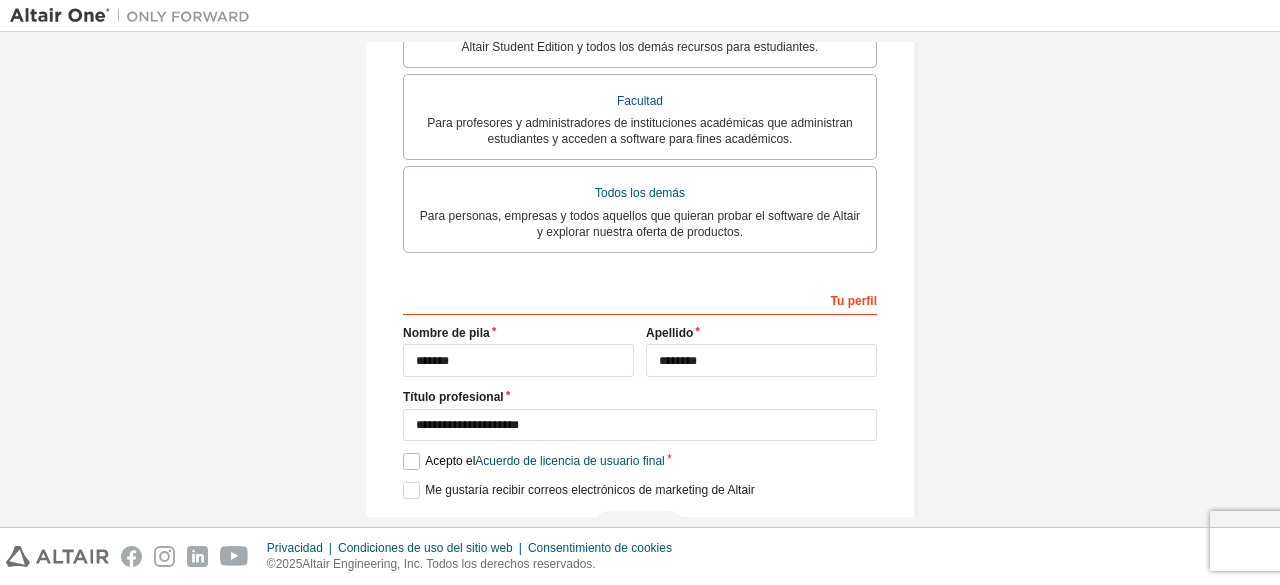 click on "Acepto el Acuerdo de licencia de usuario final" at bounding box center [534, 461] 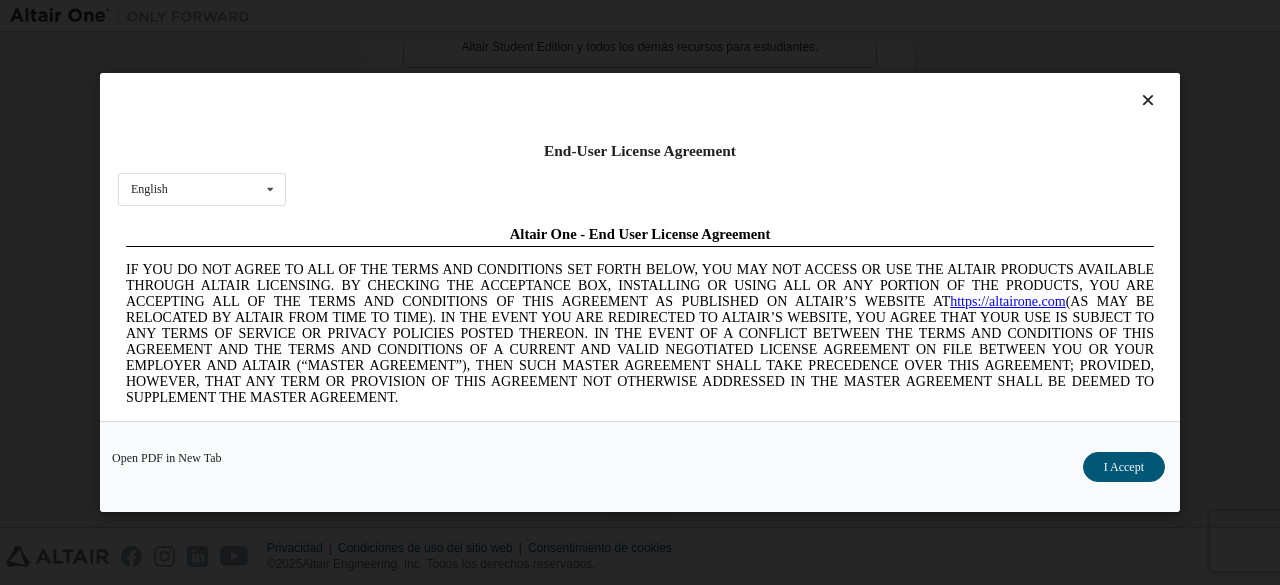 scroll, scrollTop: 0, scrollLeft: 0, axis: both 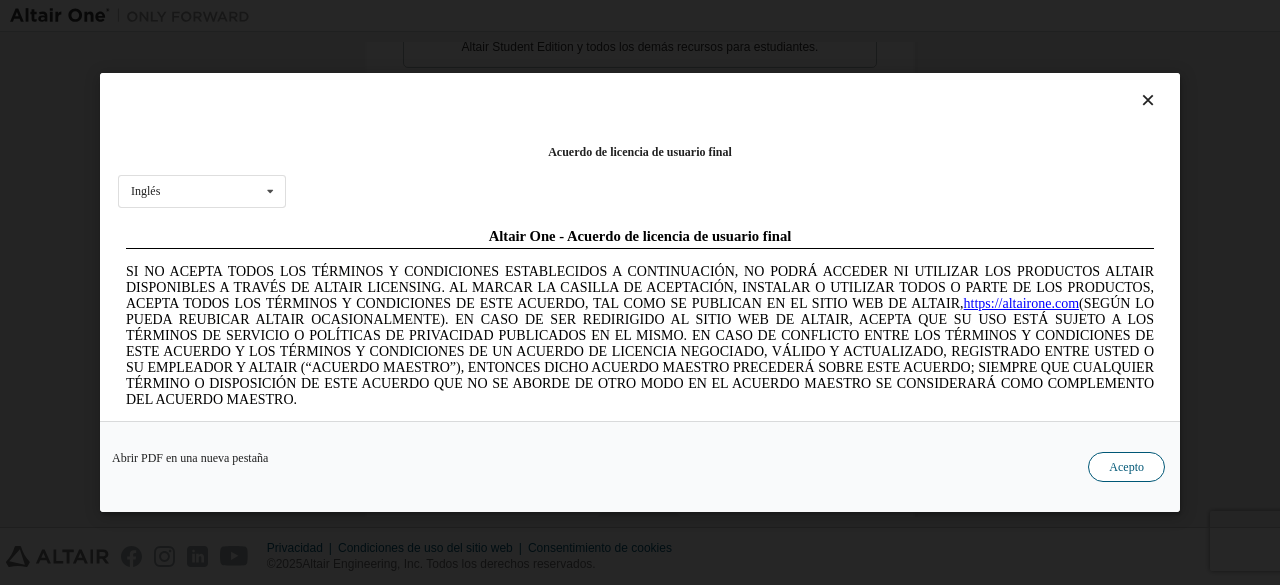click on "Acepto" at bounding box center [1126, 467] 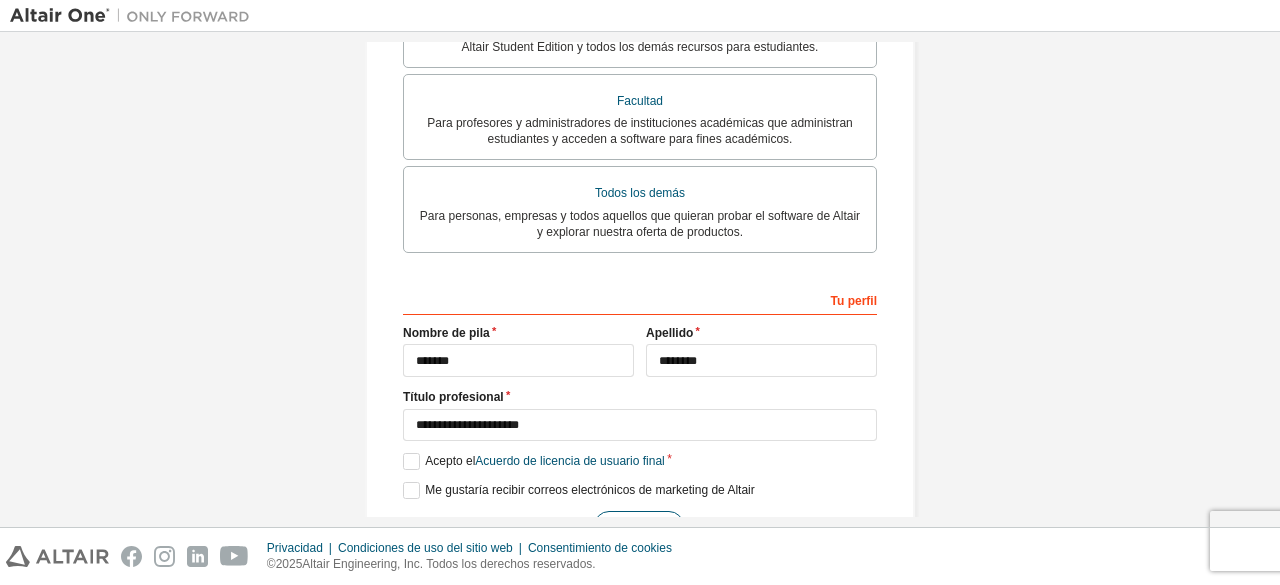click on "Próximo" at bounding box center [638, 526] 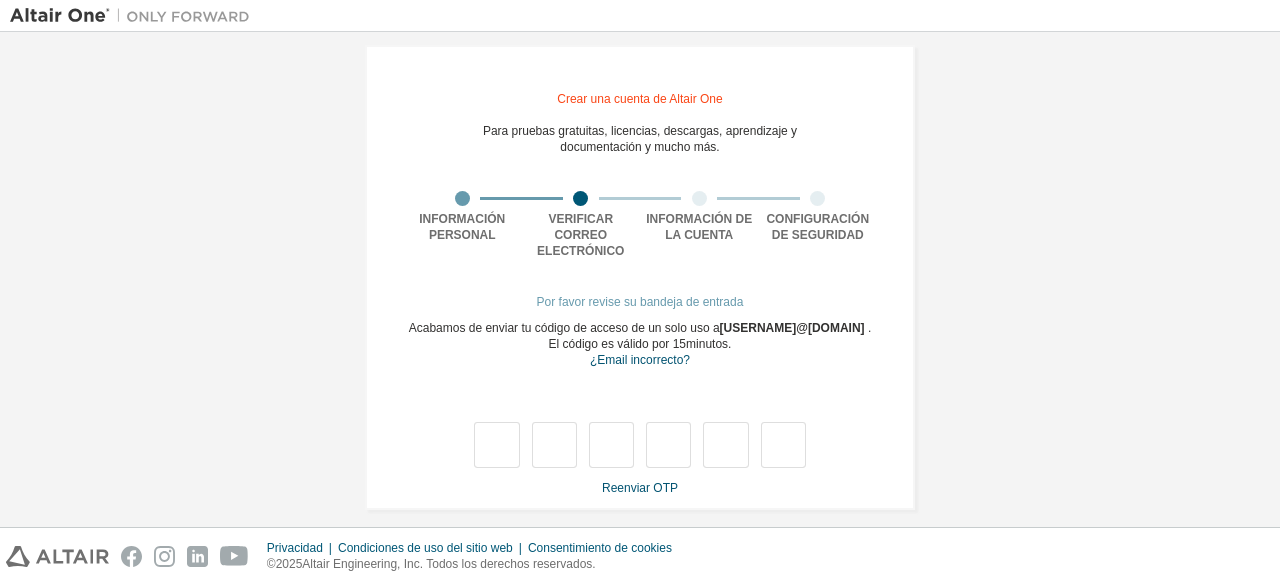 scroll, scrollTop: 22, scrollLeft: 0, axis: vertical 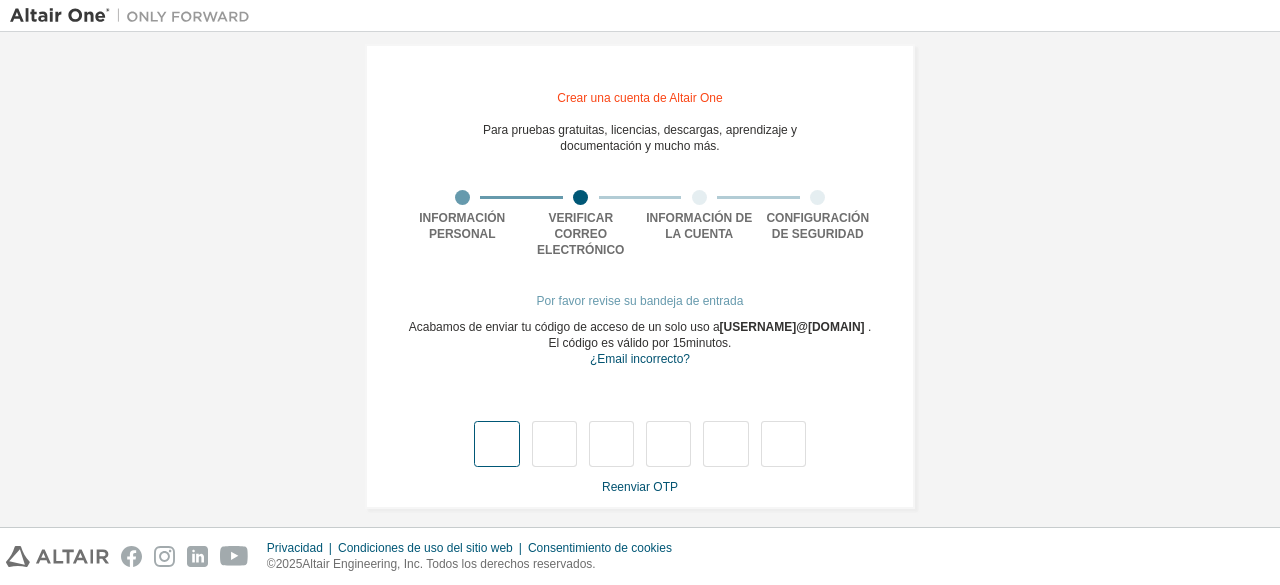 type on "*" 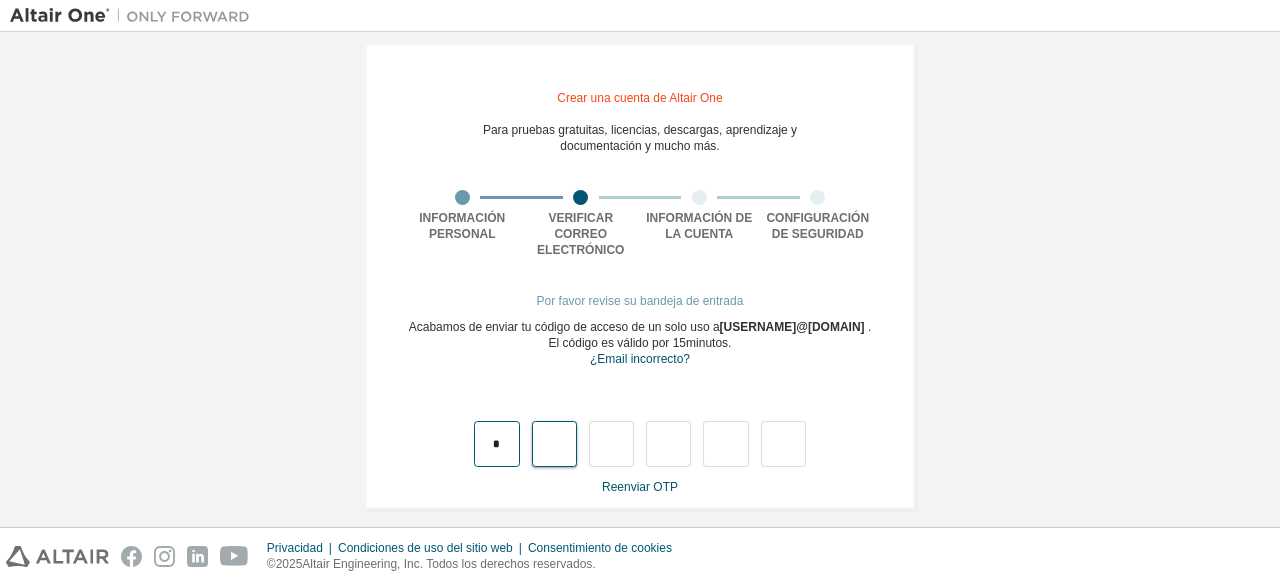 type on "*" 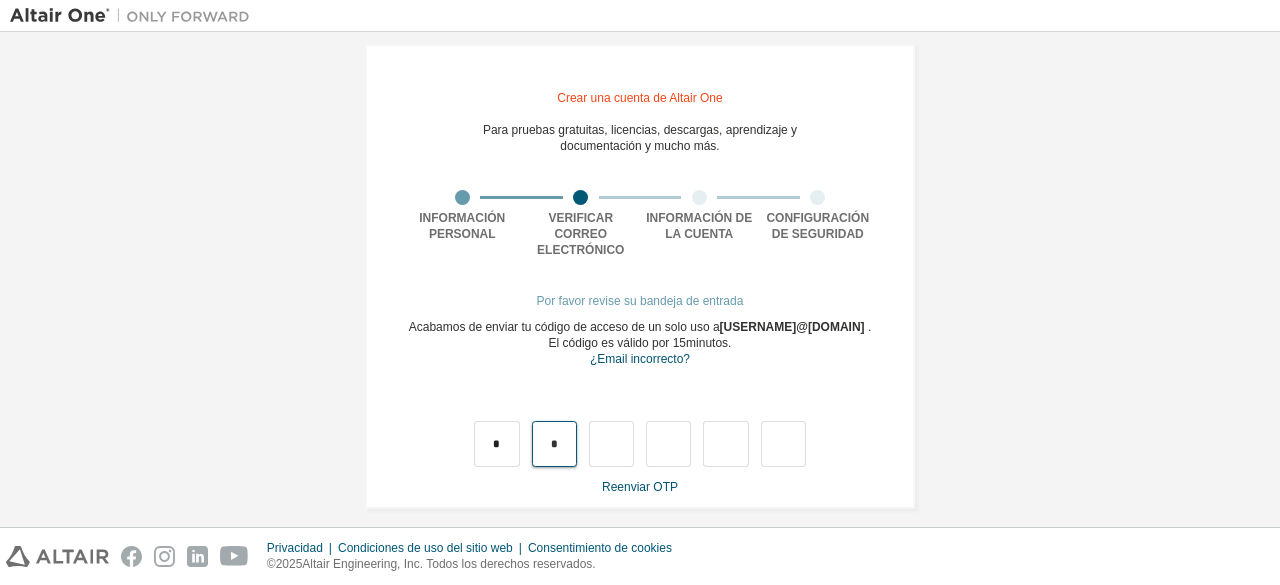 click on "*" at bounding box center (554, 444) 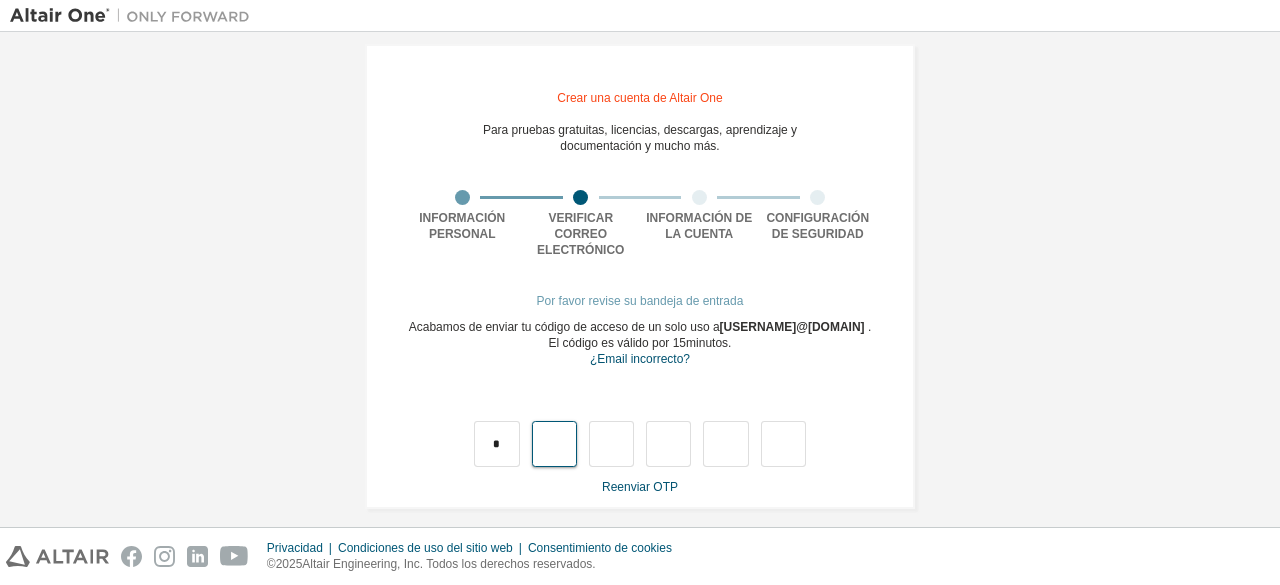 click at bounding box center [554, 444] 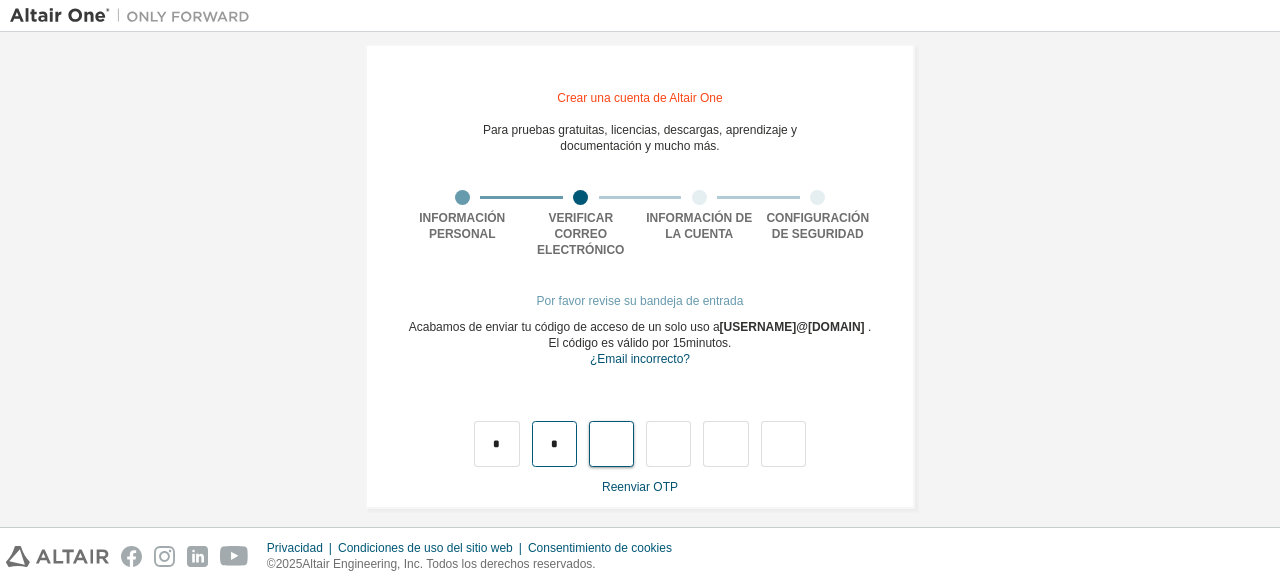 type on "*" 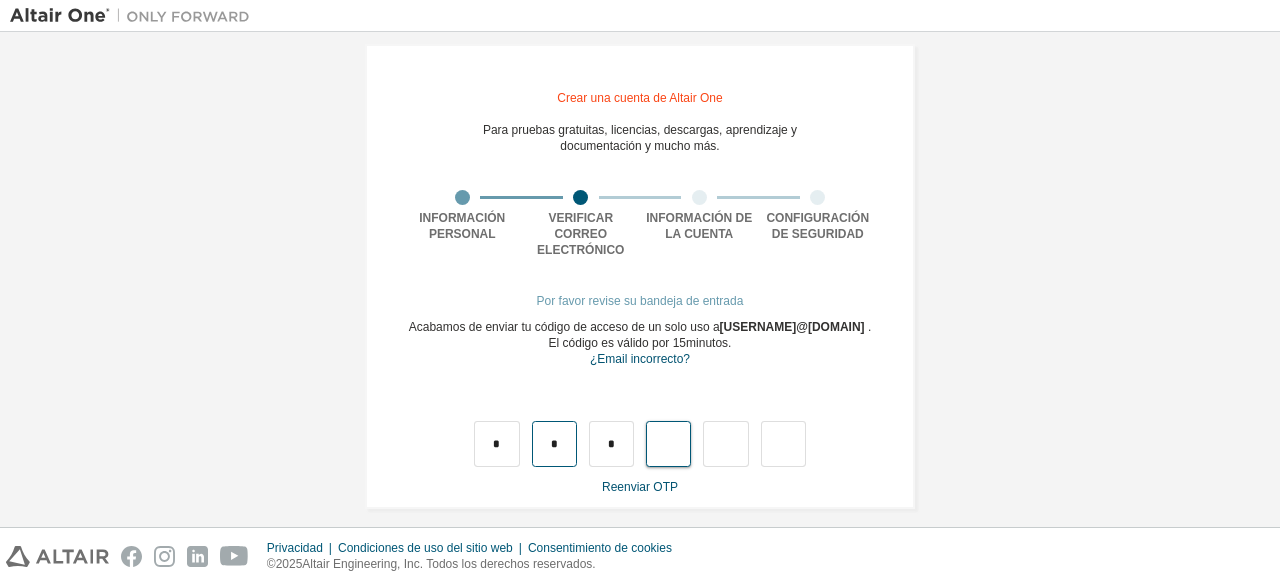 type on "*" 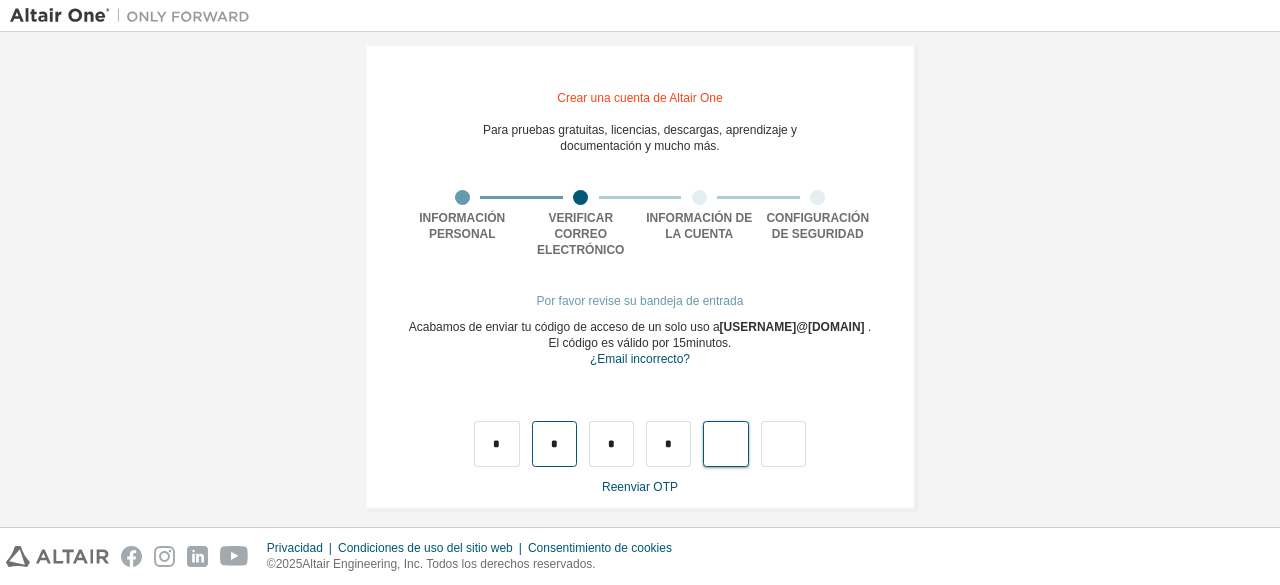 type on "*" 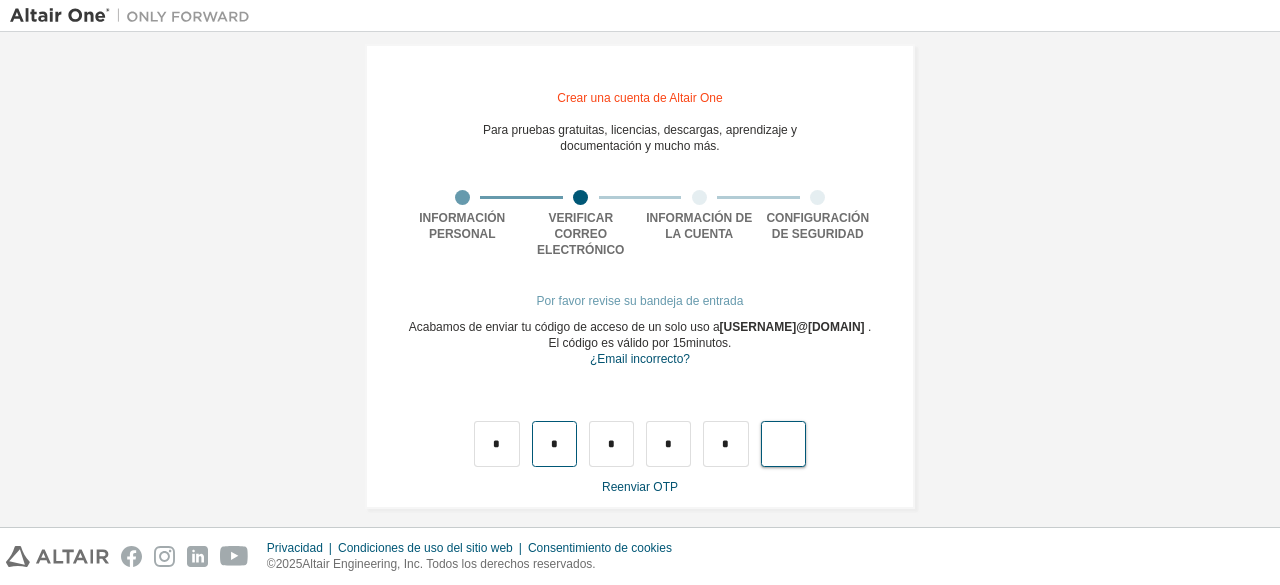 type on "*" 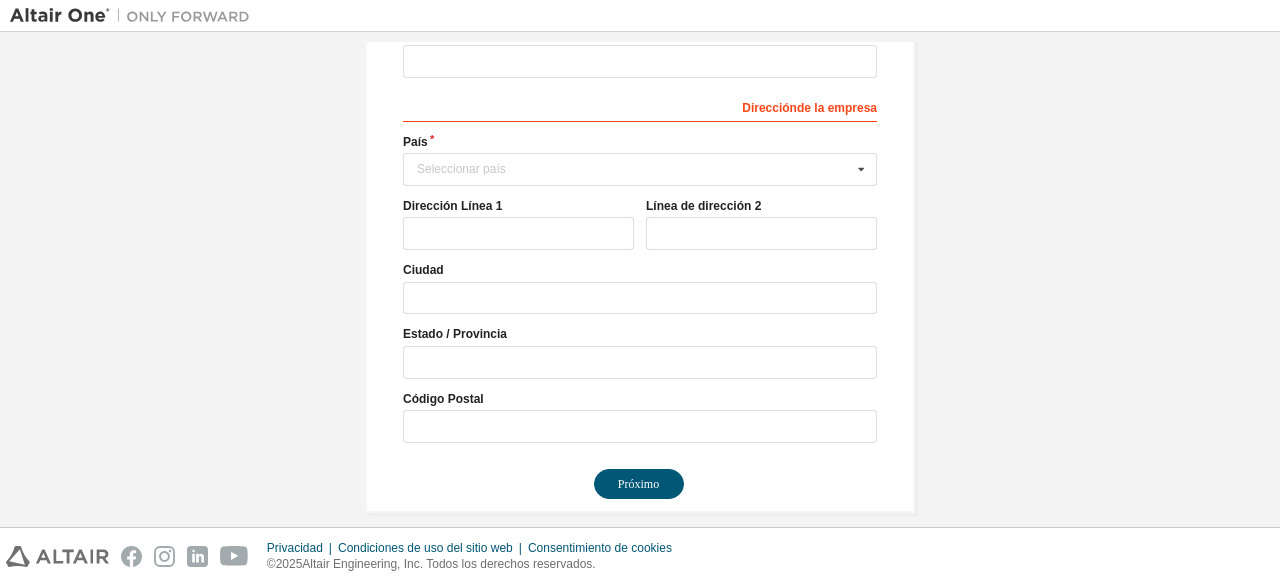 scroll, scrollTop: 0, scrollLeft: 0, axis: both 